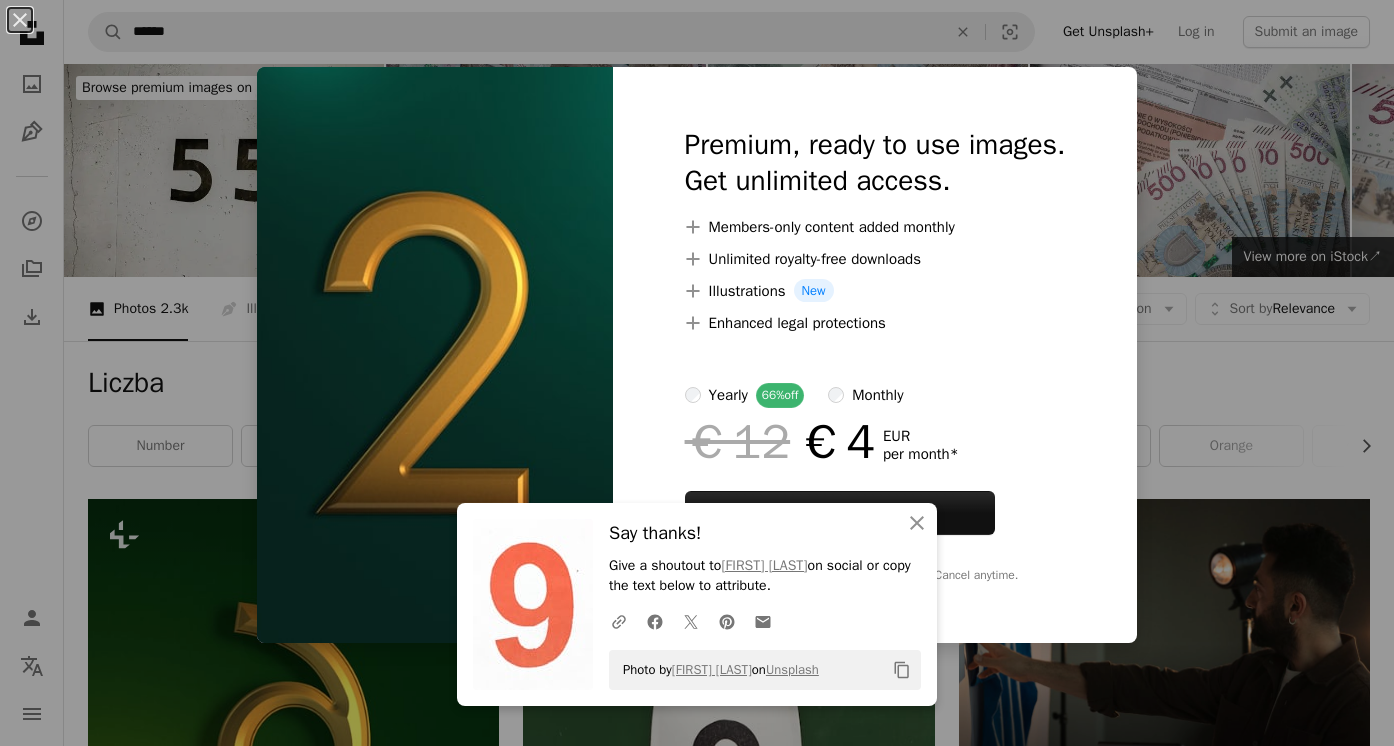 scroll, scrollTop: 1600, scrollLeft: 0, axis: vertical 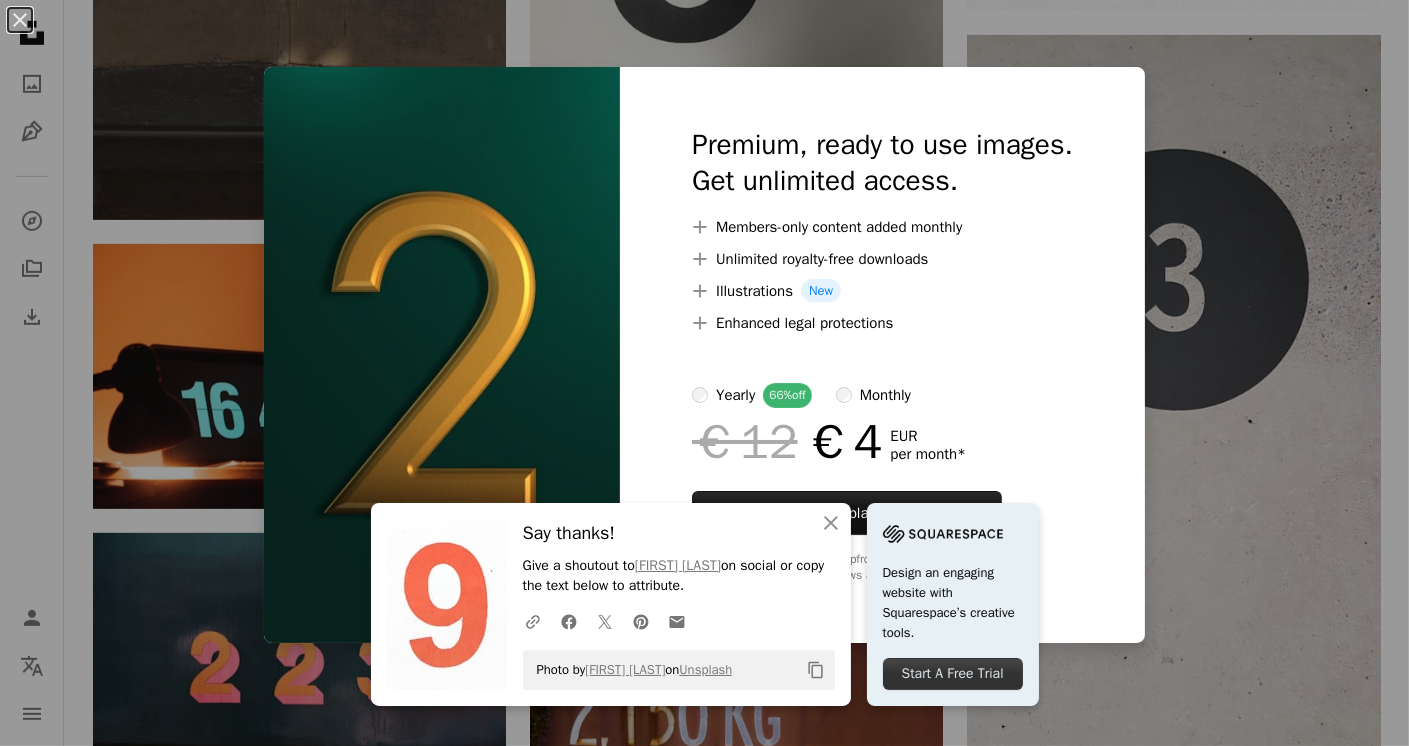 click on "€12   €4 EUR per month *" at bounding box center (882, 442) 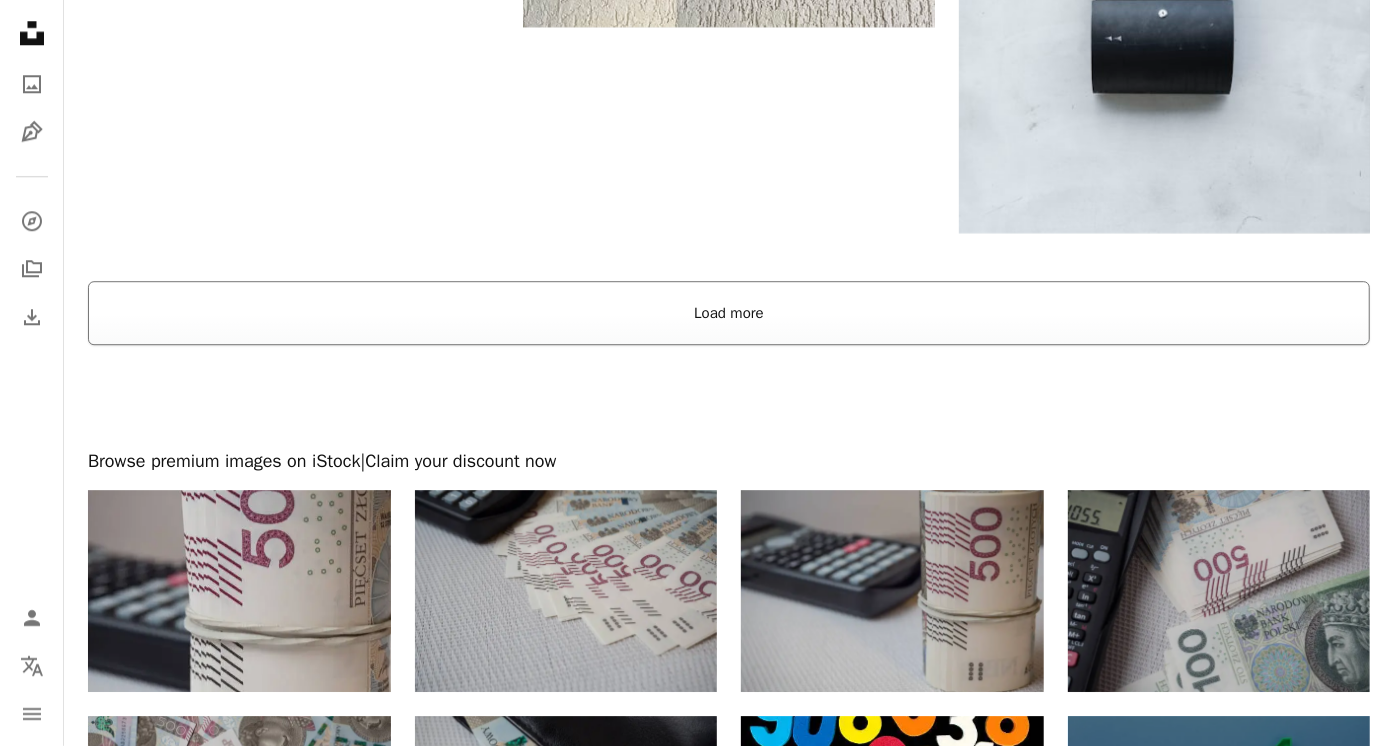 scroll, scrollTop: 3600, scrollLeft: 0, axis: vertical 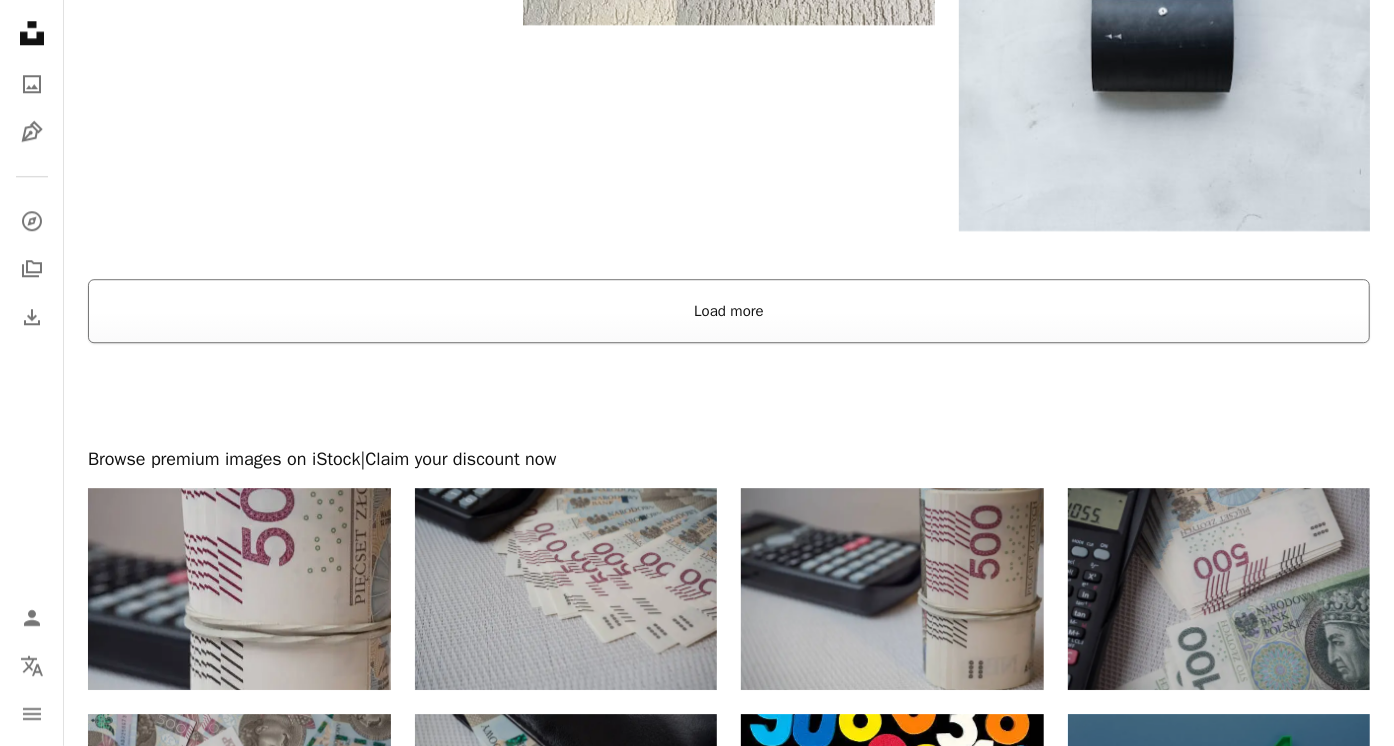 click on "Load more" at bounding box center (729, 311) 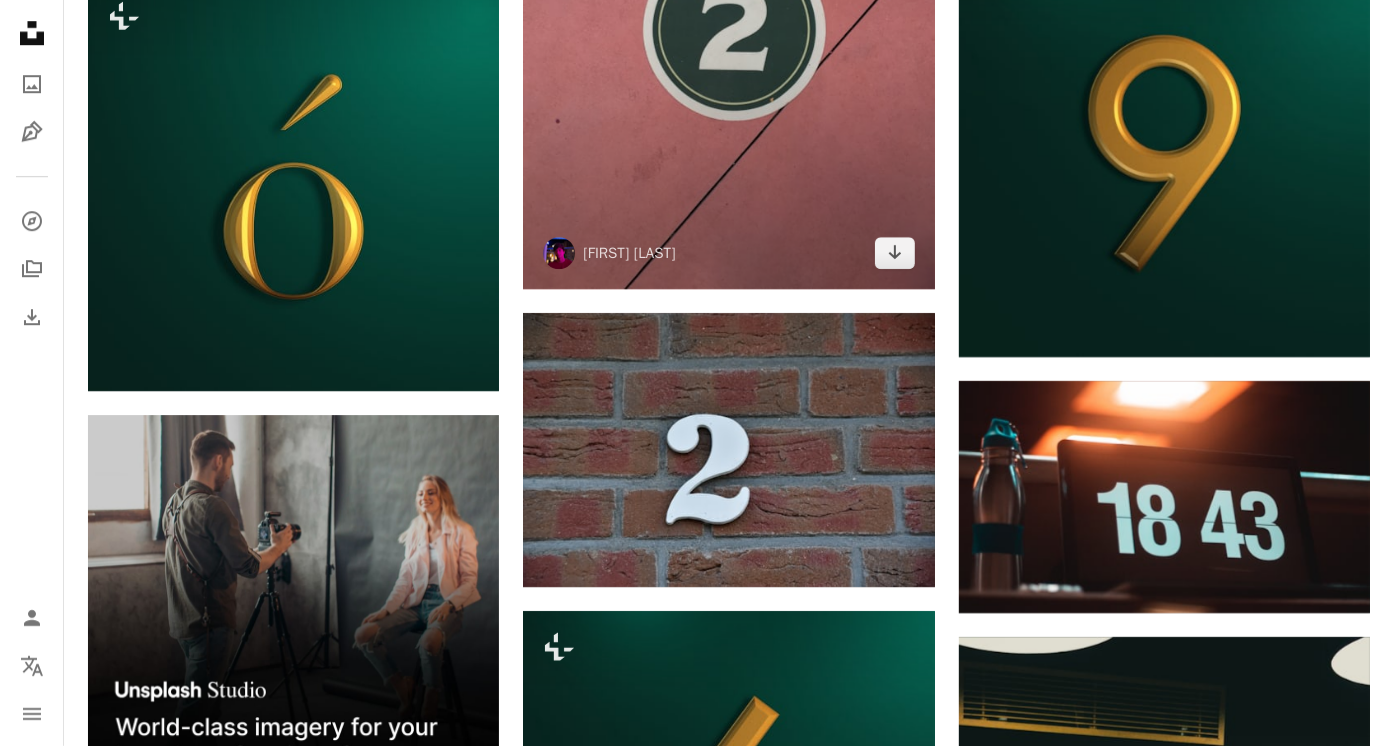 scroll, scrollTop: 4000, scrollLeft: 0, axis: vertical 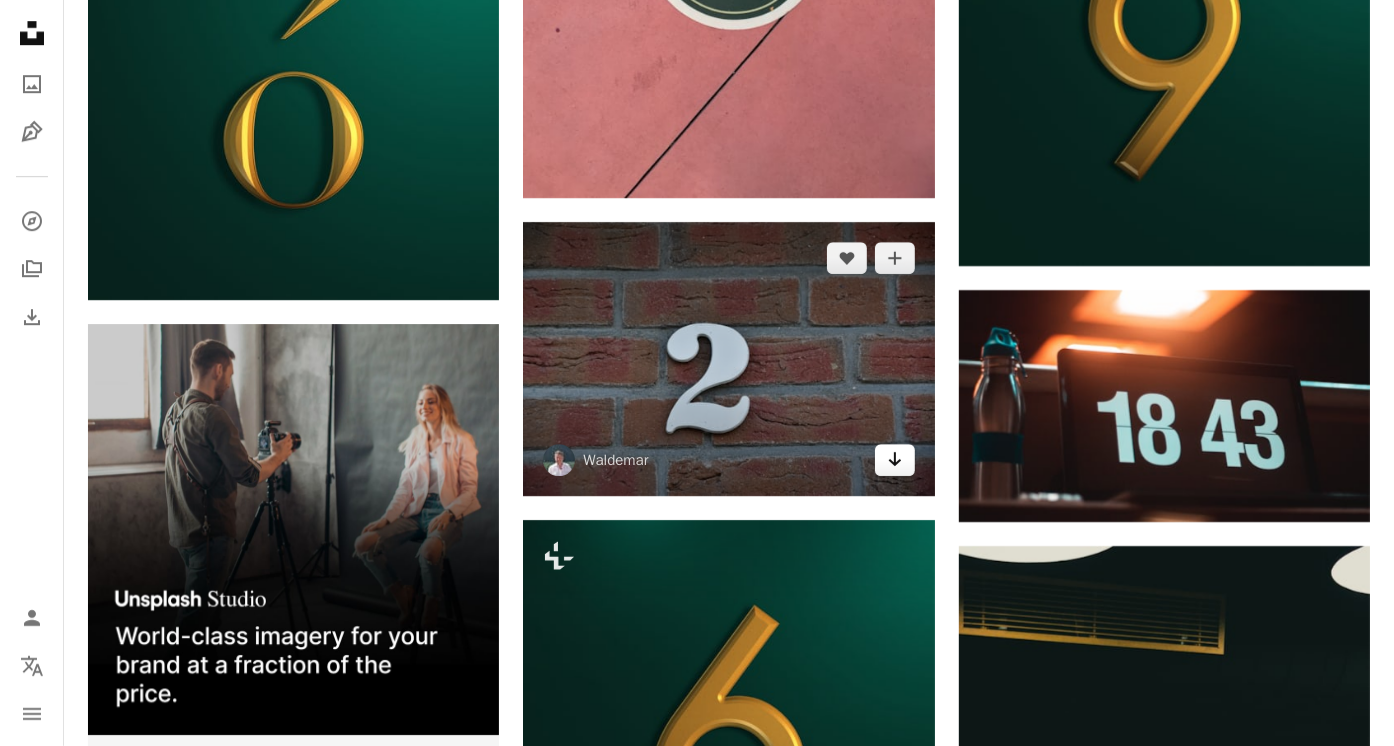 click 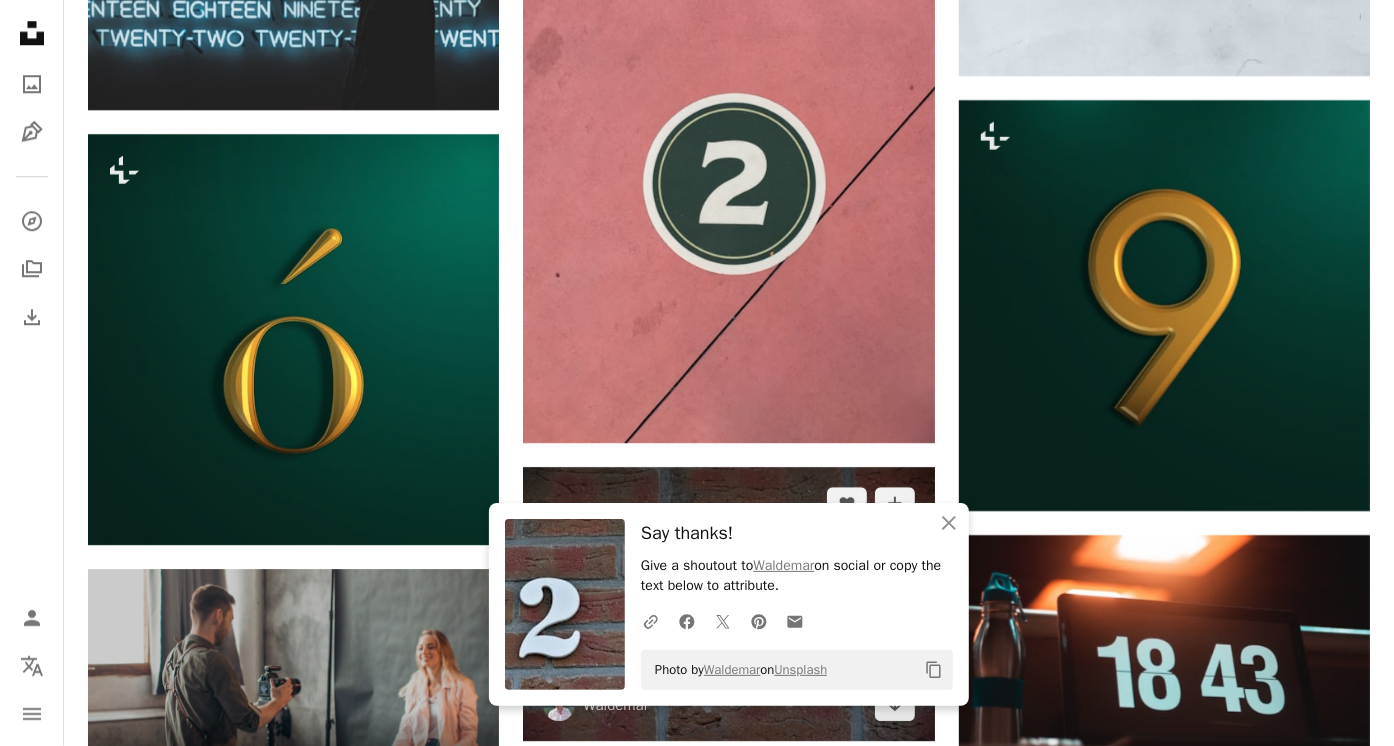 scroll, scrollTop: 3800, scrollLeft: 0, axis: vertical 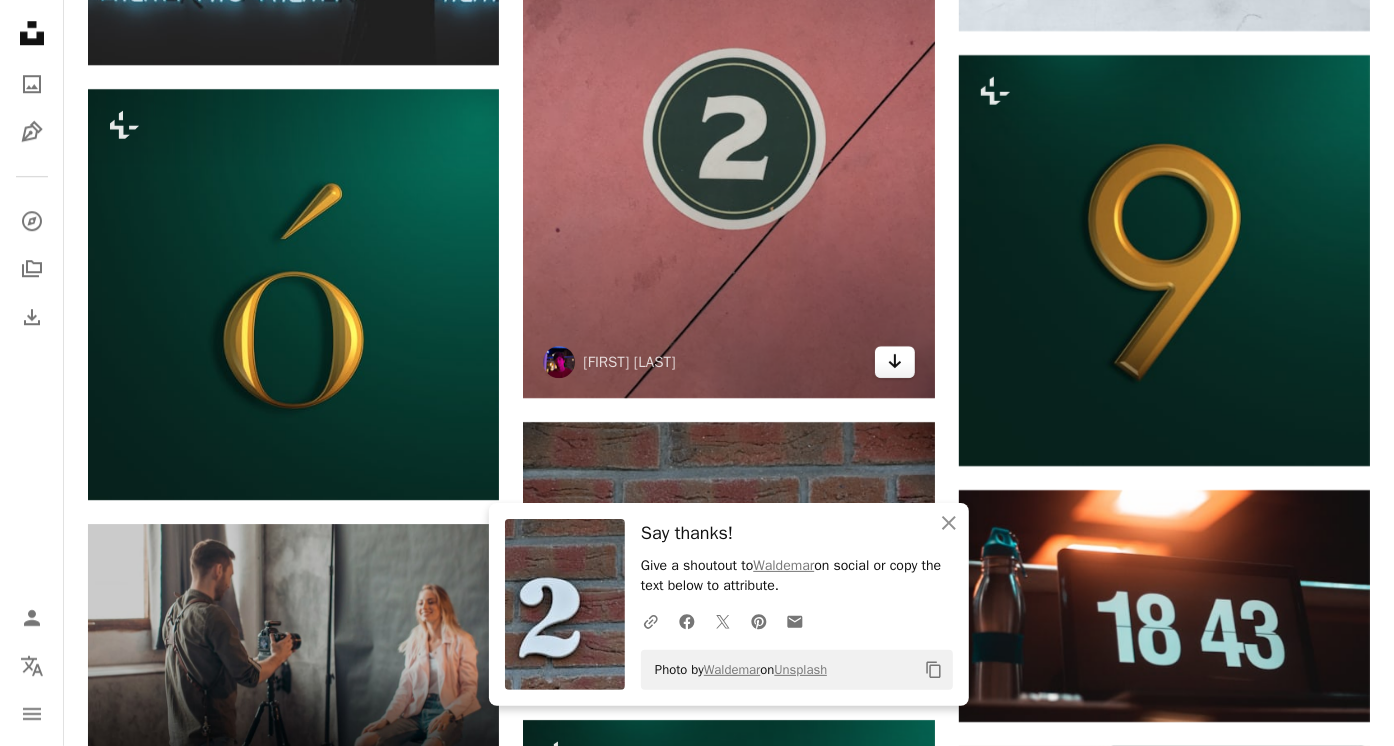 click on "Arrow pointing down" at bounding box center (895, 362) 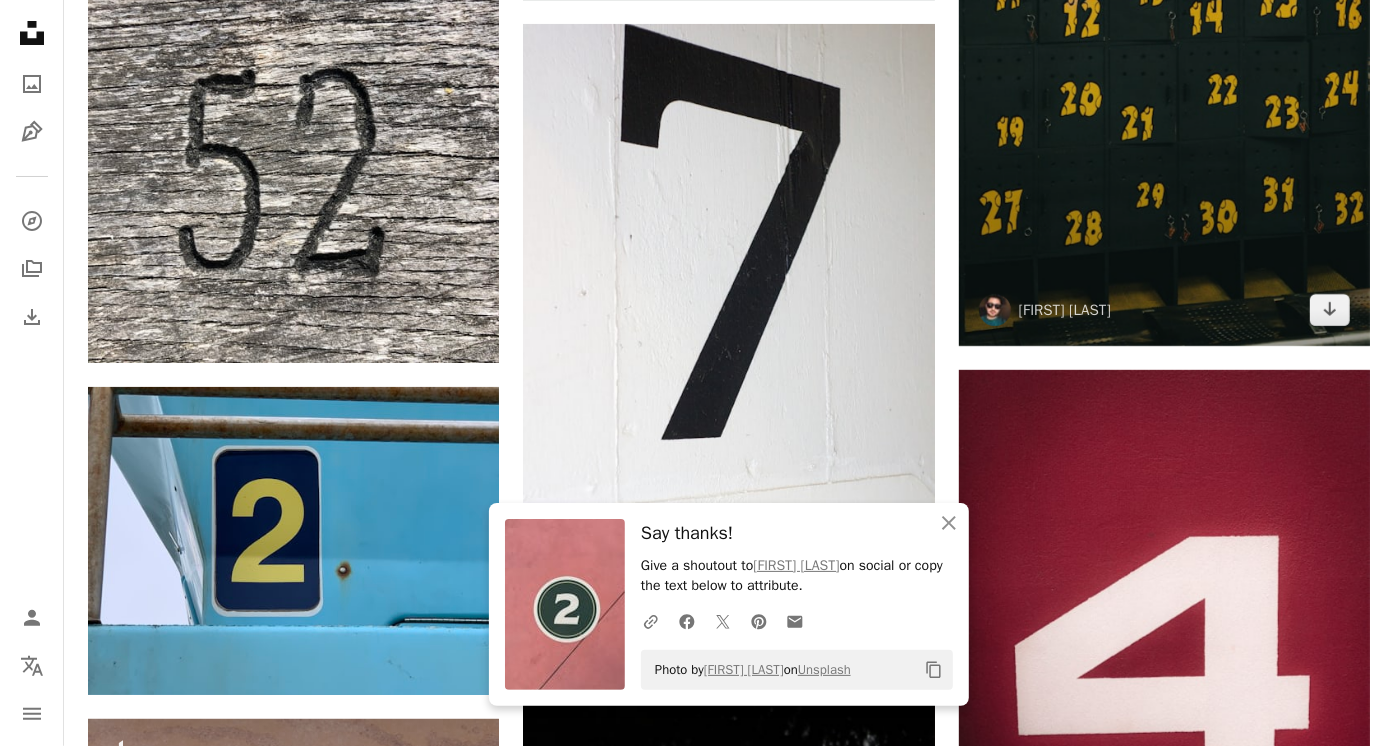 scroll, scrollTop: 5000, scrollLeft: 0, axis: vertical 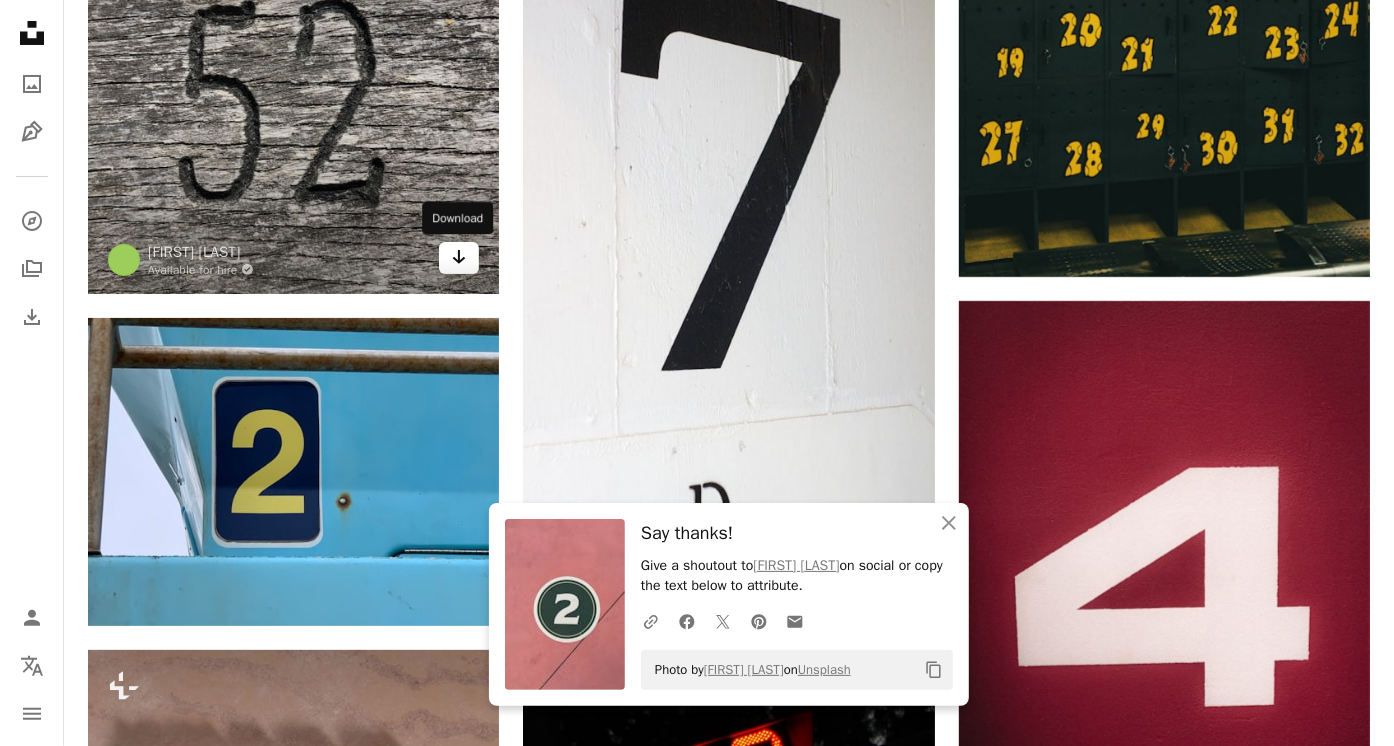 click on "Arrow pointing down" 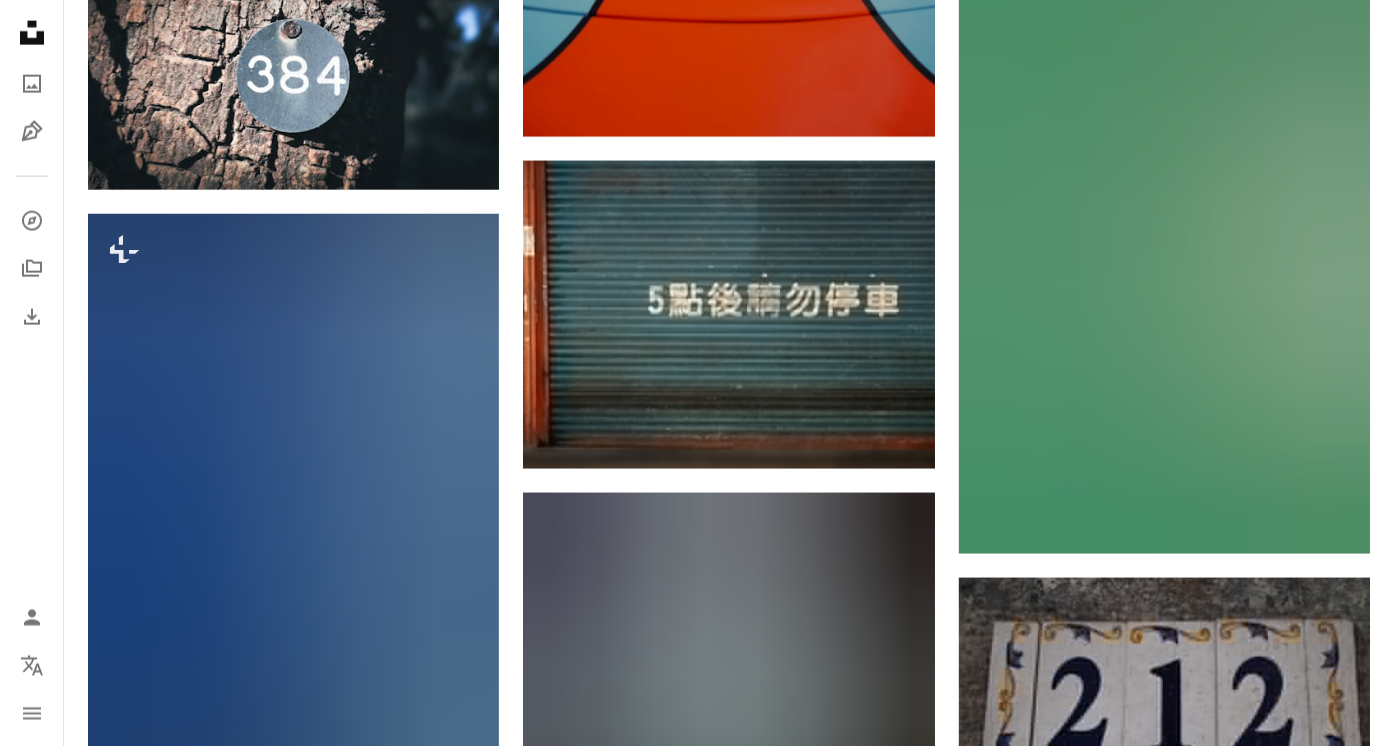 scroll, scrollTop: 6700, scrollLeft: 0, axis: vertical 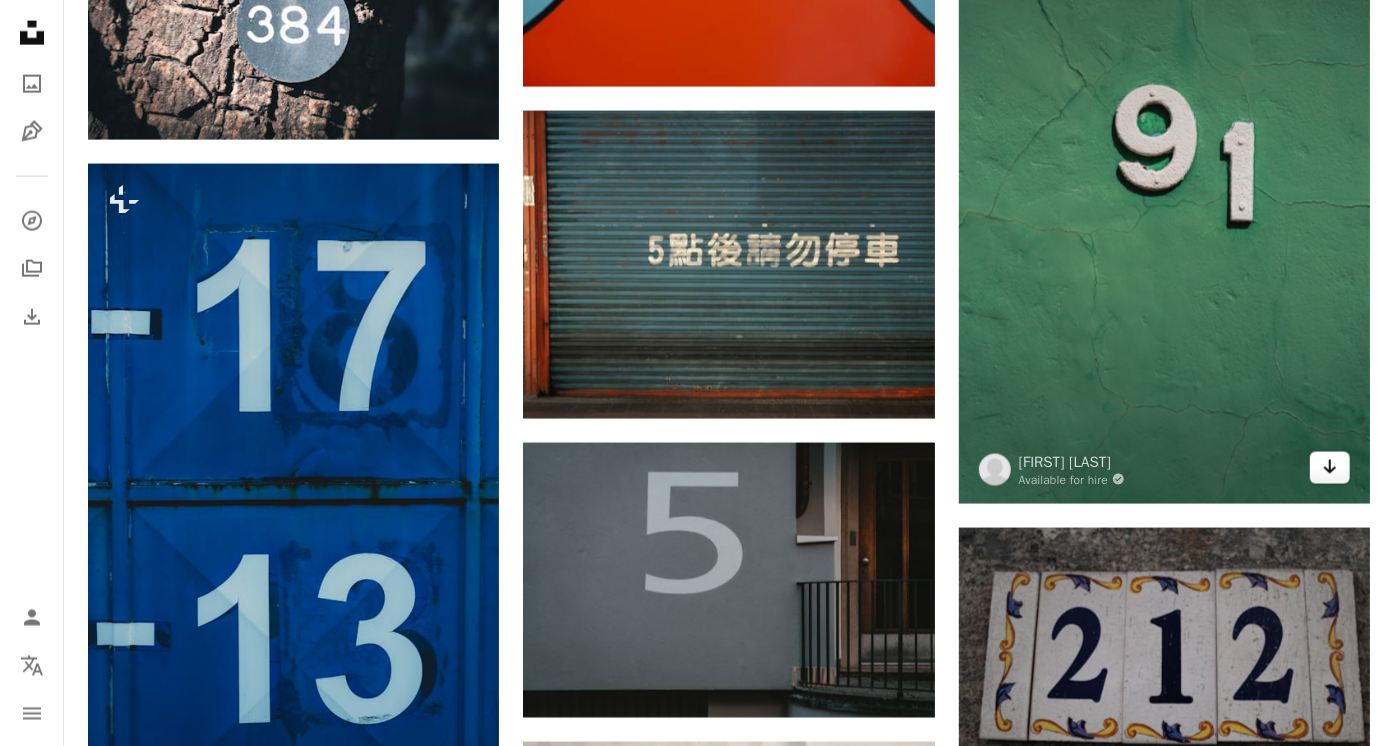 click 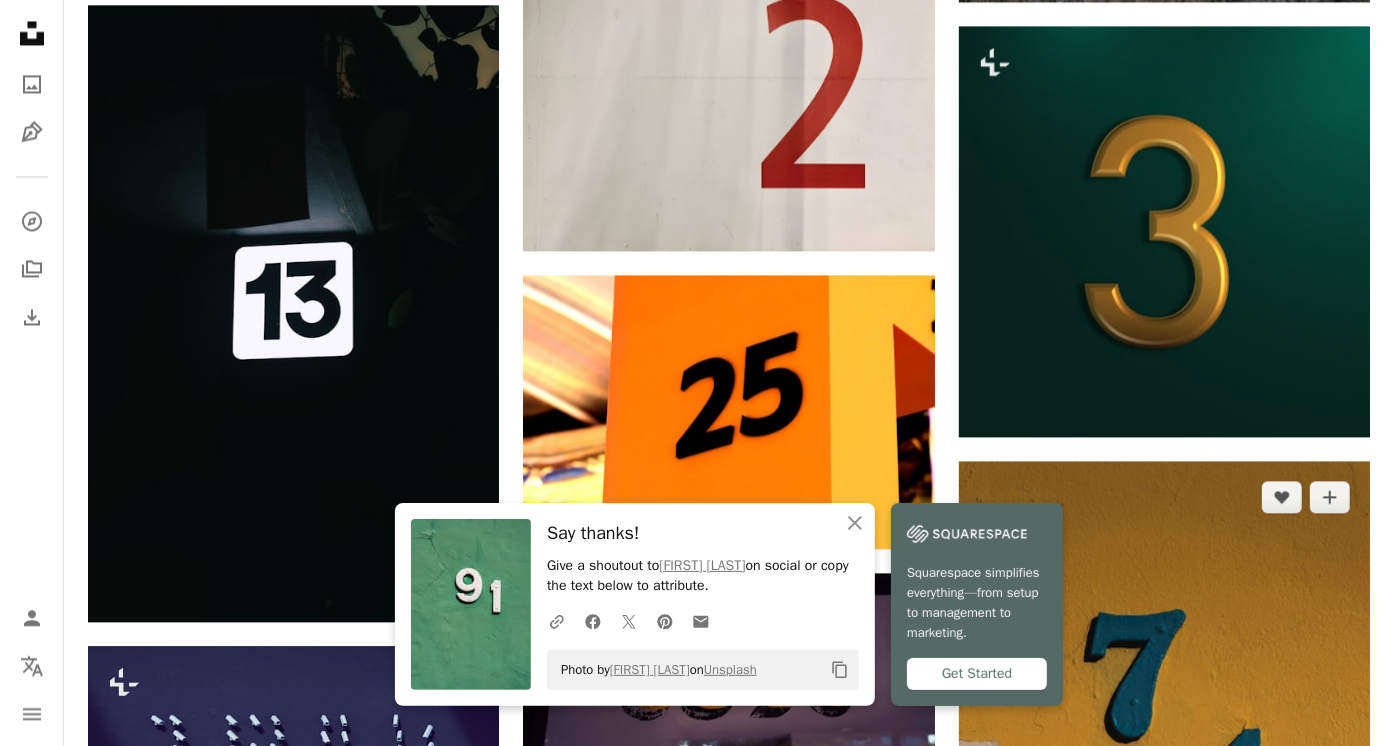 scroll, scrollTop: 7700, scrollLeft: 0, axis: vertical 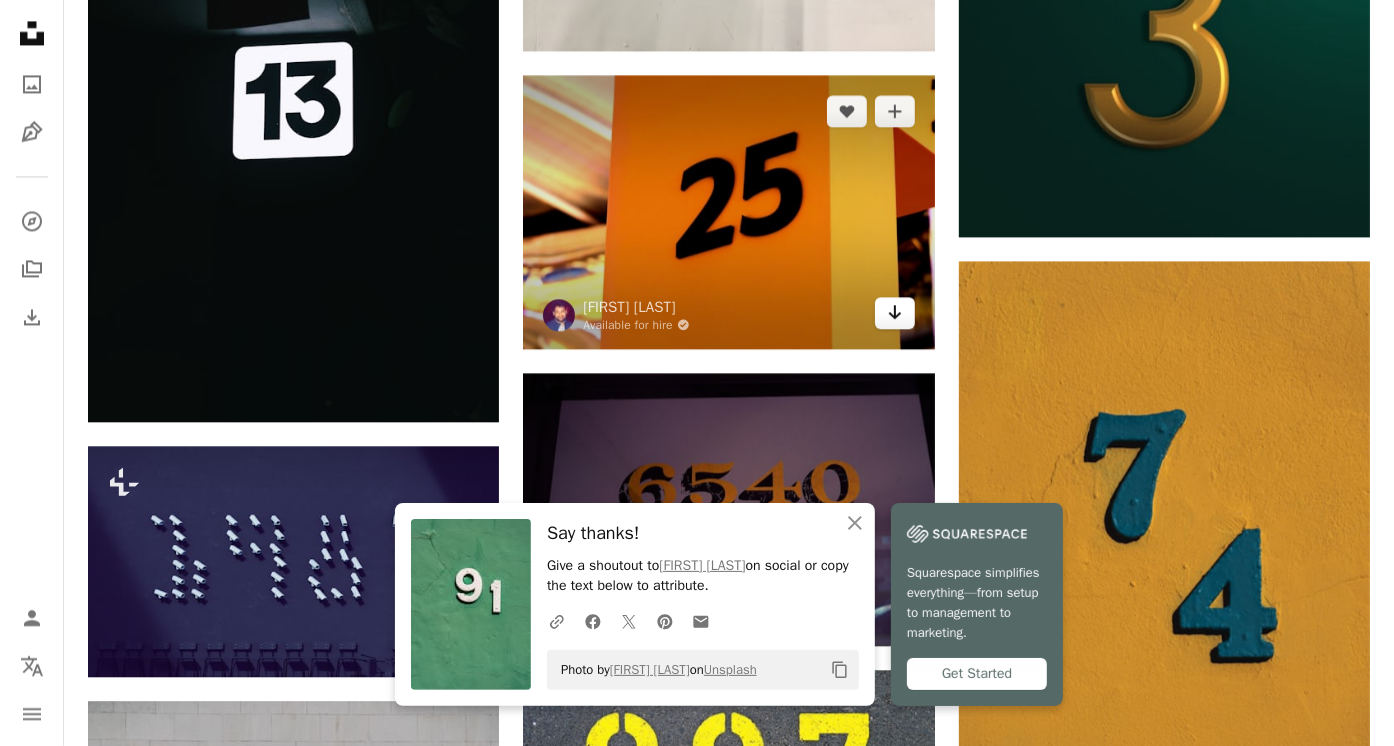 click 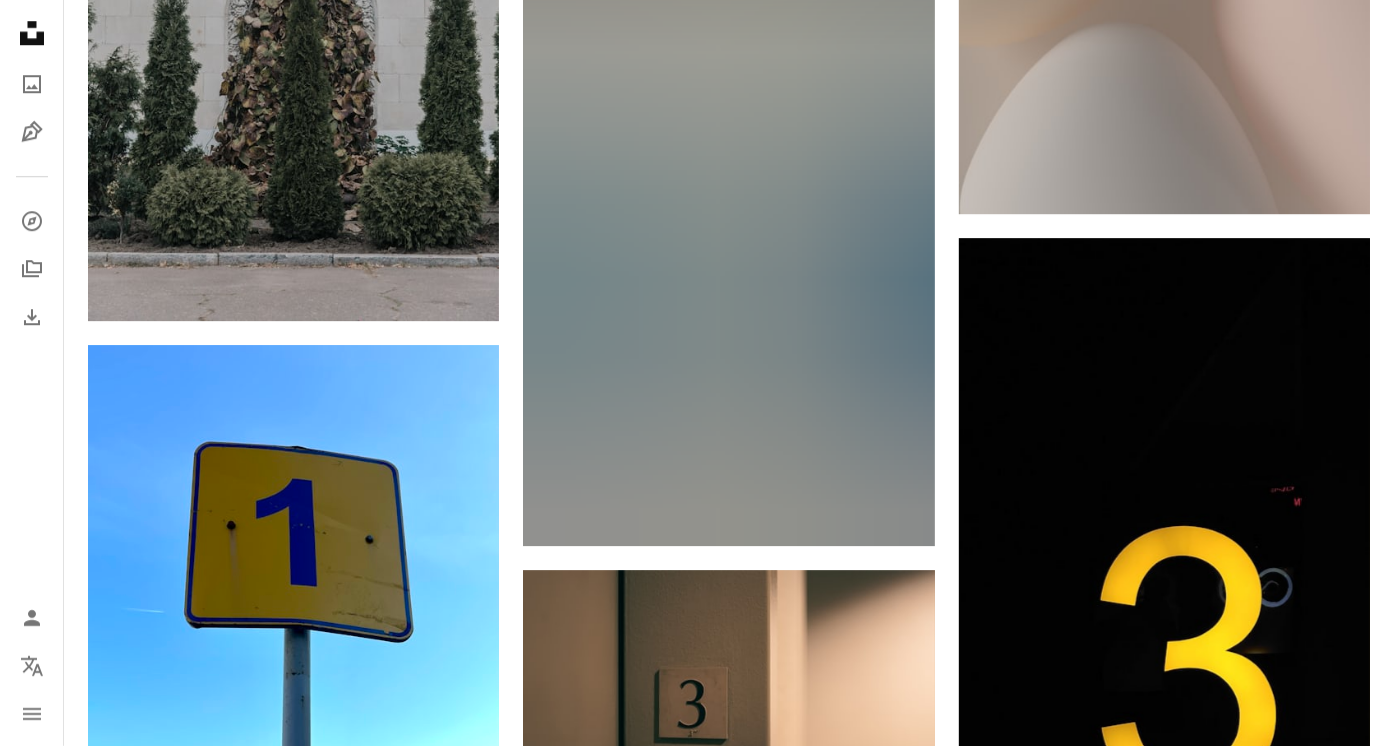 scroll, scrollTop: 8800, scrollLeft: 0, axis: vertical 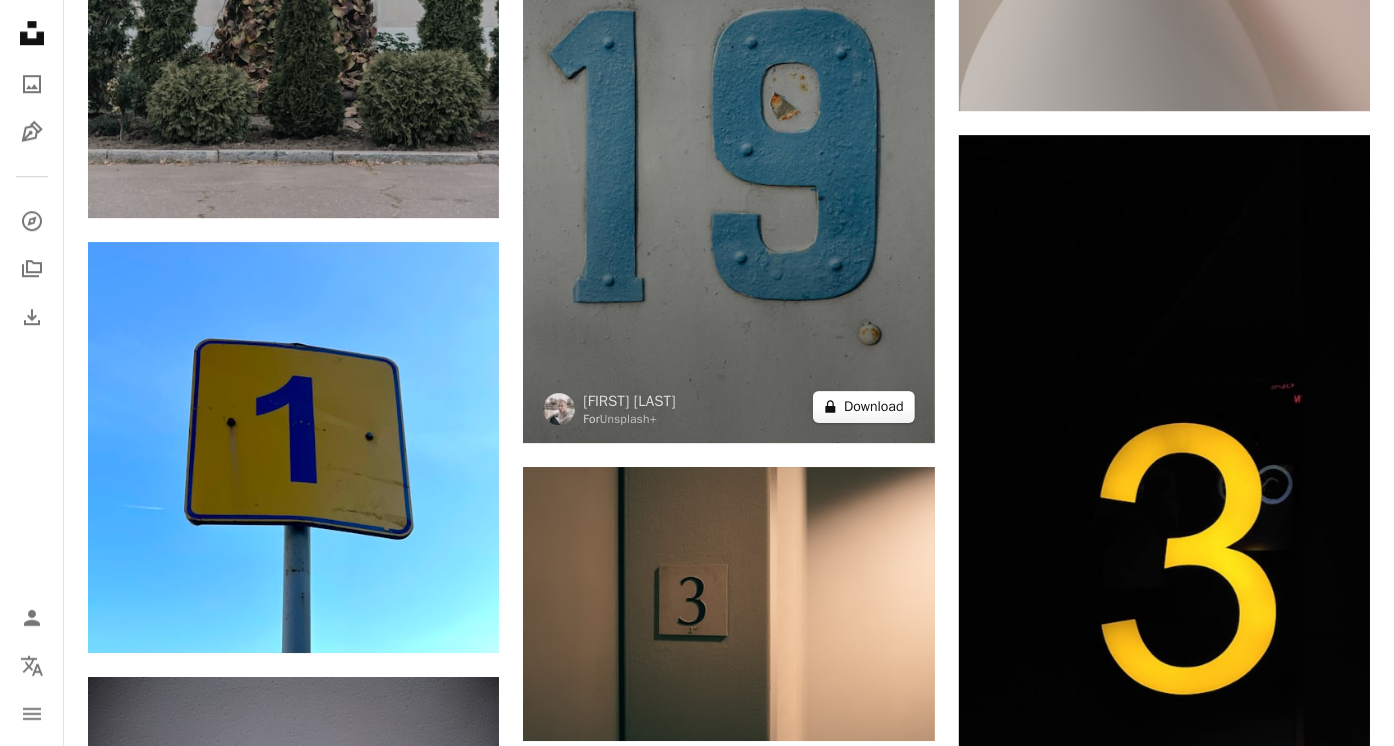 click on "A lock Download" at bounding box center (864, 407) 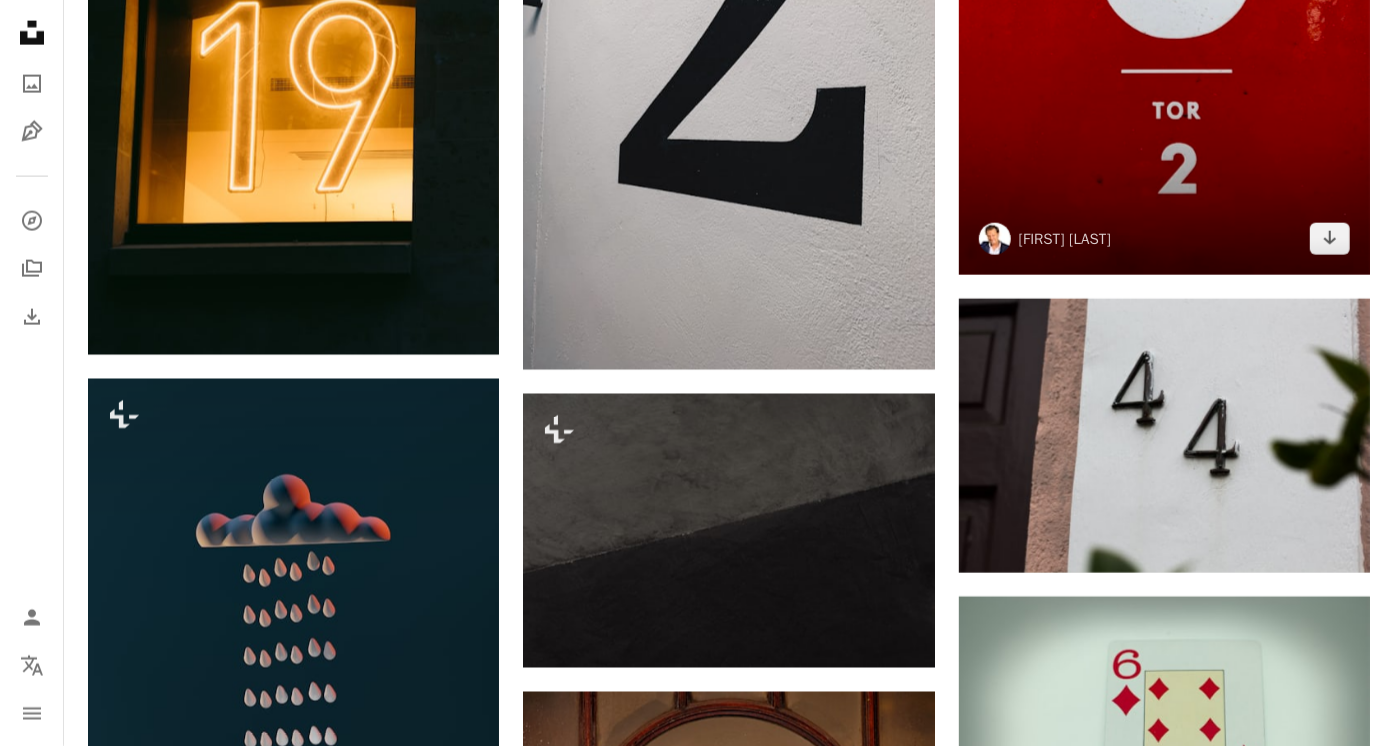 scroll, scrollTop: 11600, scrollLeft: 0, axis: vertical 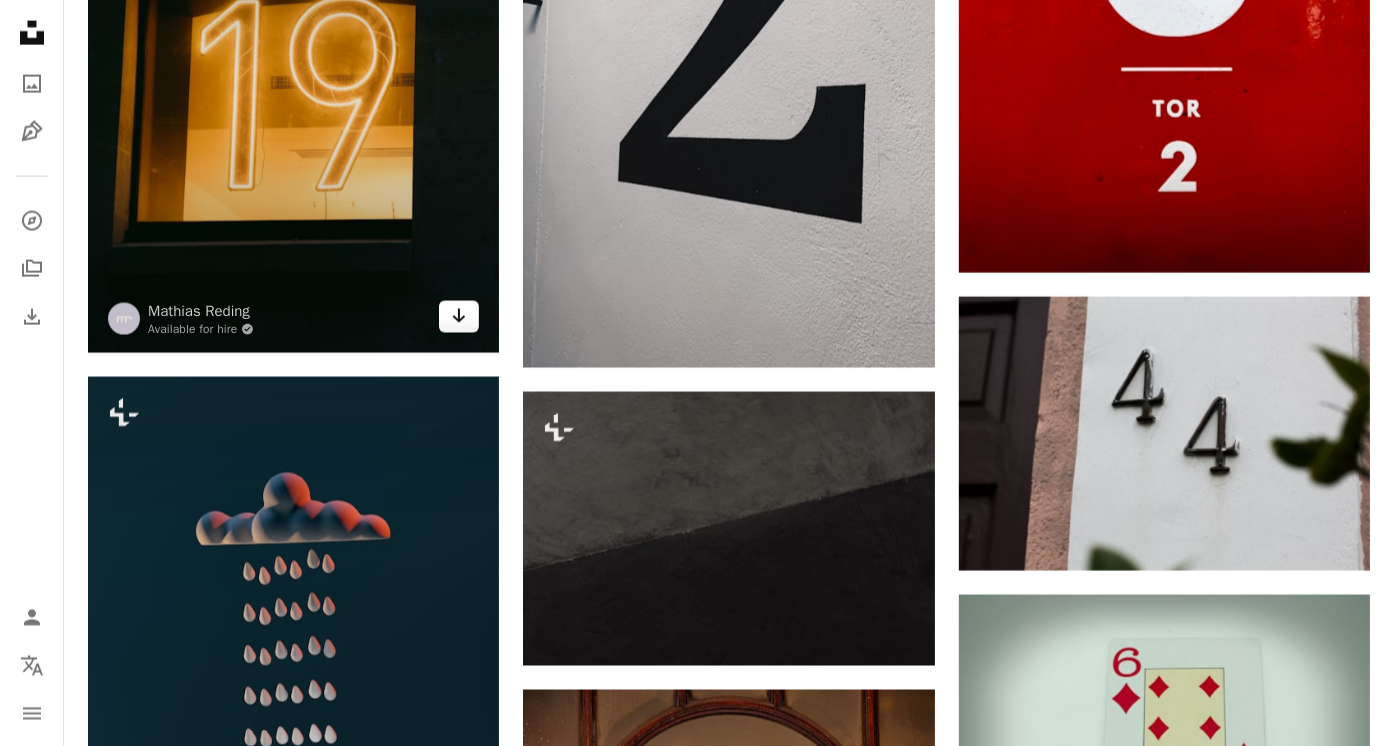 click 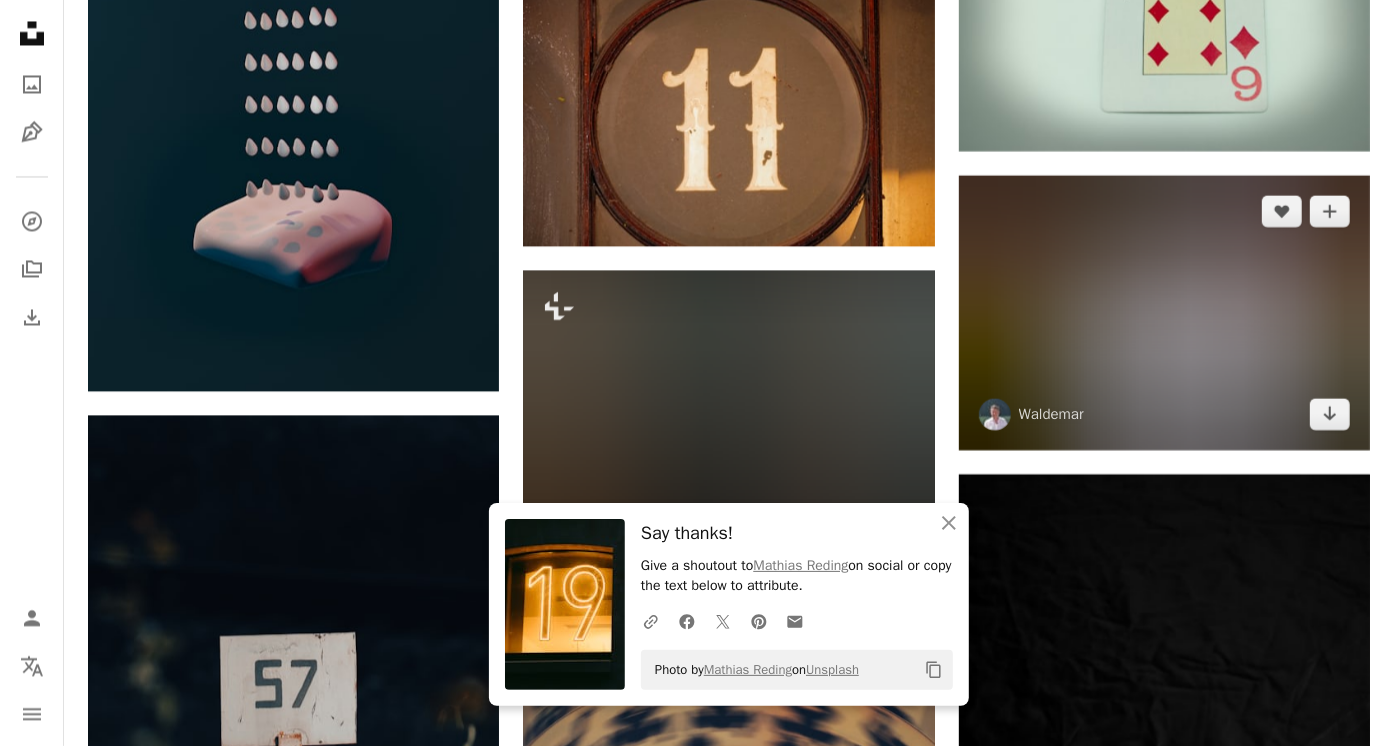 scroll, scrollTop: 12400, scrollLeft: 0, axis: vertical 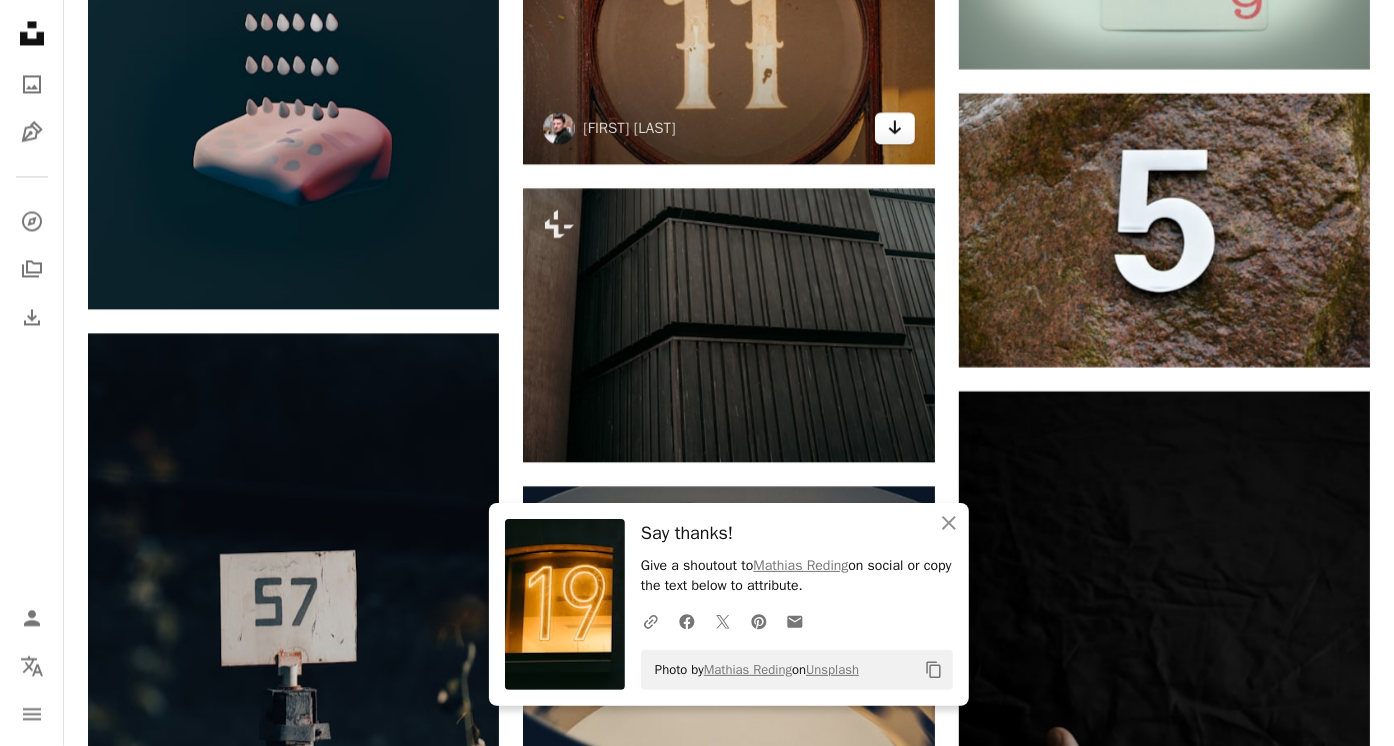 click on "Arrow pointing down" 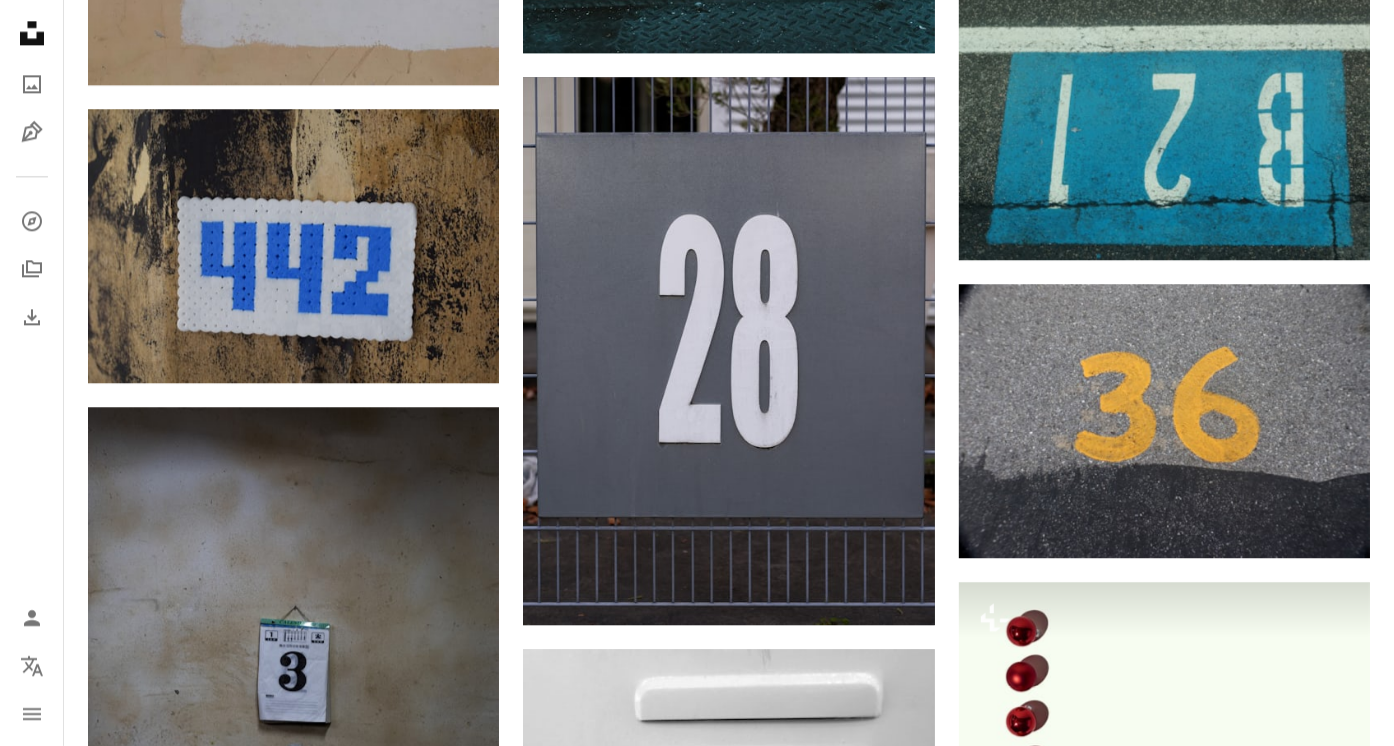 scroll, scrollTop: 17900, scrollLeft: 0, axis: vertical 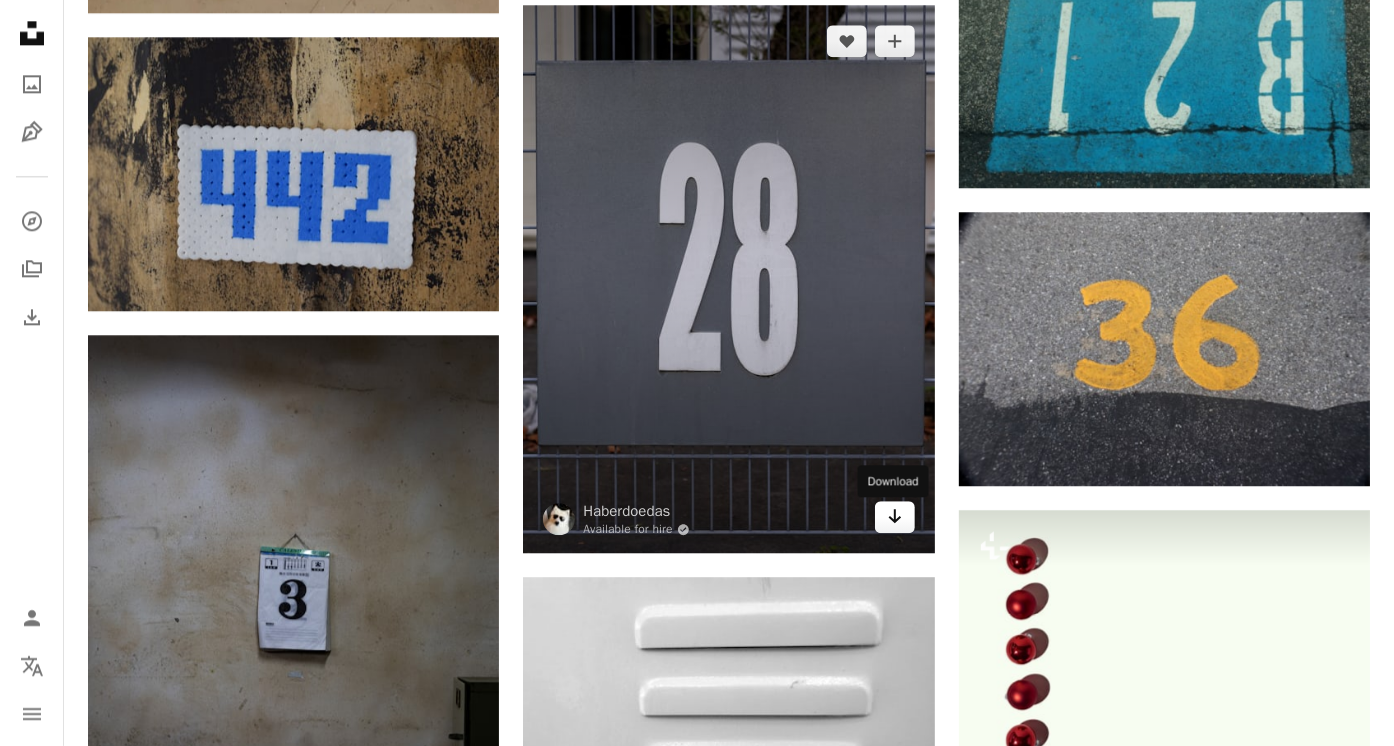 click on "Arrow pointing down" 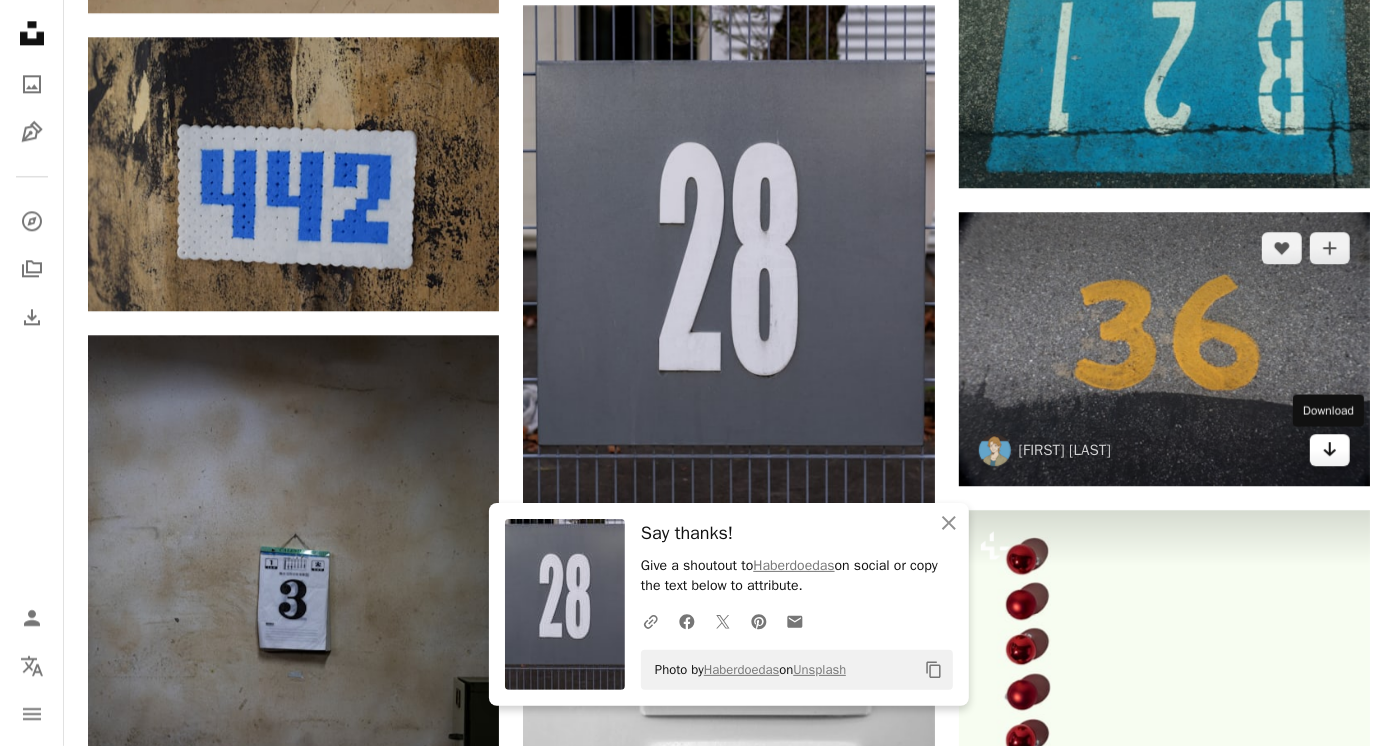 click on "Arrow pointing down" at bounding box center (1330, 450) 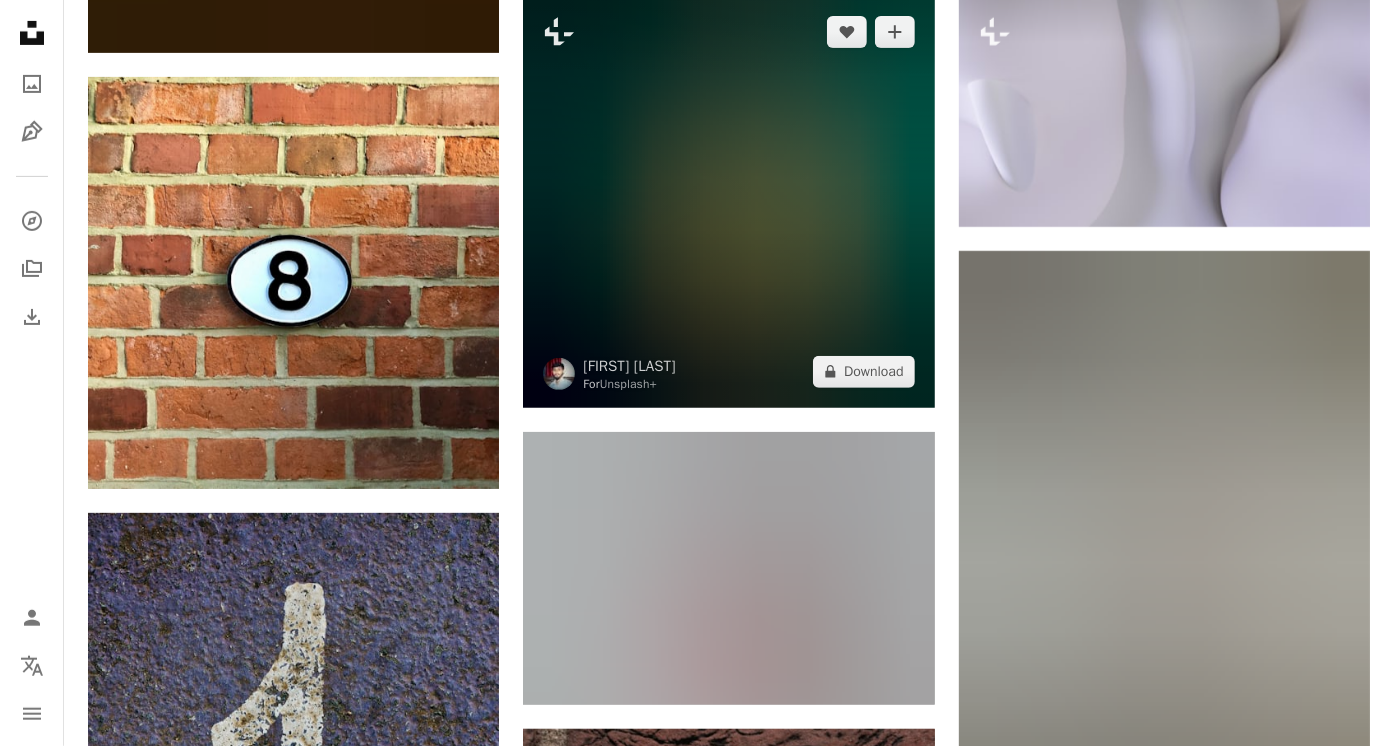 scroll, scrollTop: 20000, scrollLeft: 0, axis: vertical 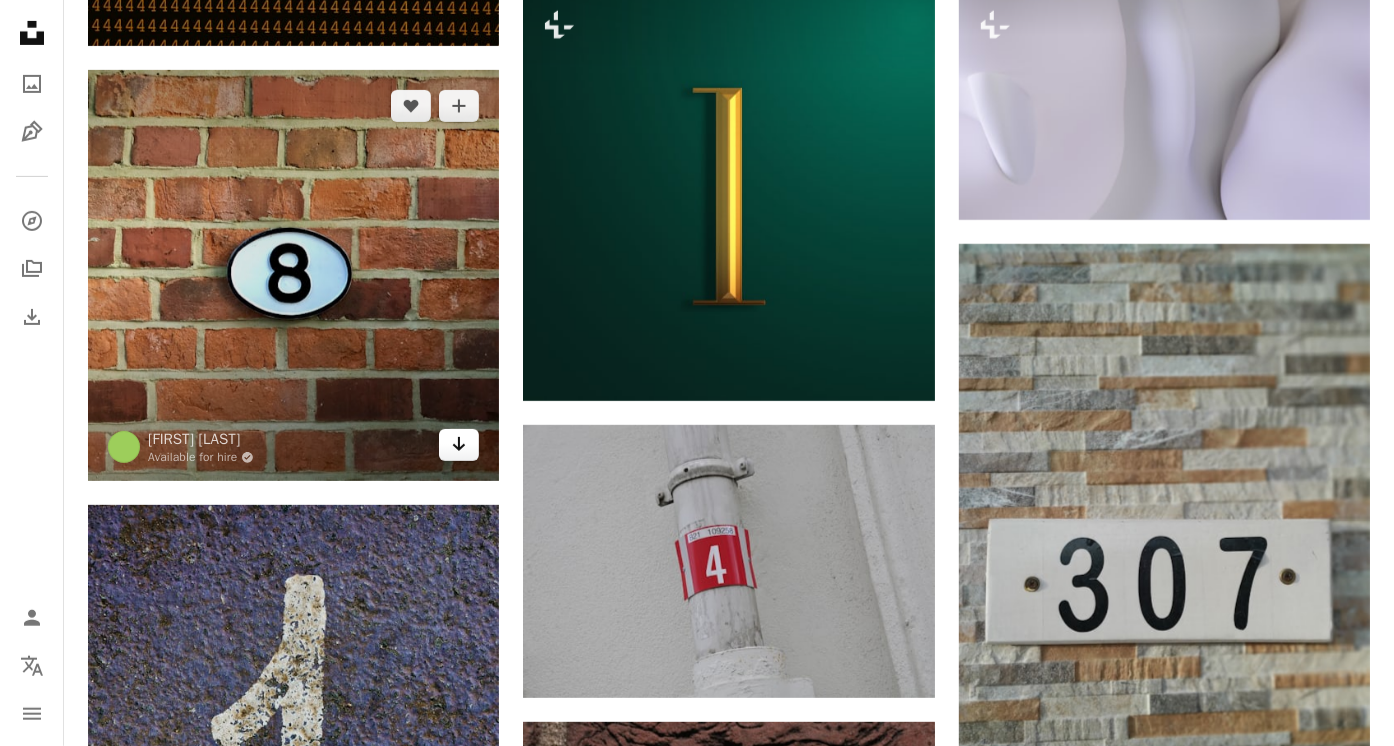 click on "Arrow pointing down" 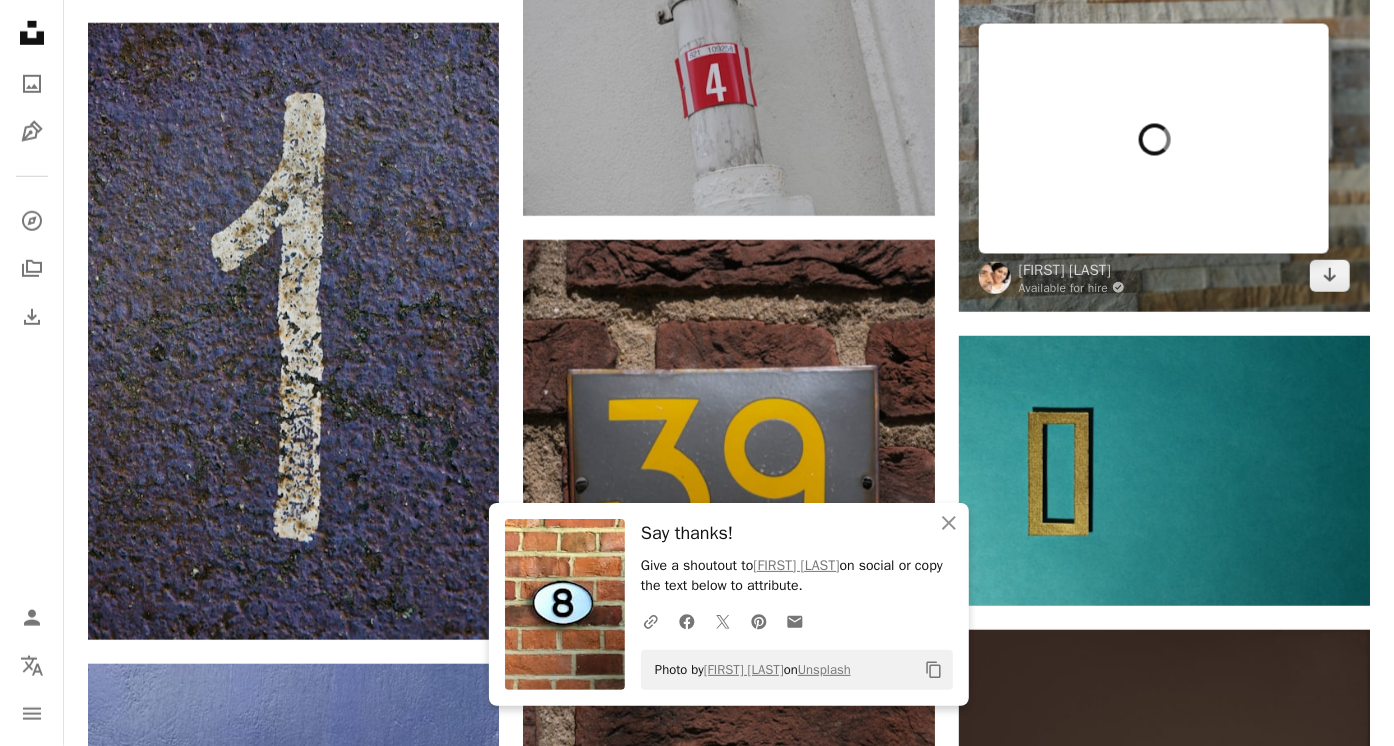 scroll, scrollTop: 20600, scrollLeft: 0, axis: vertical 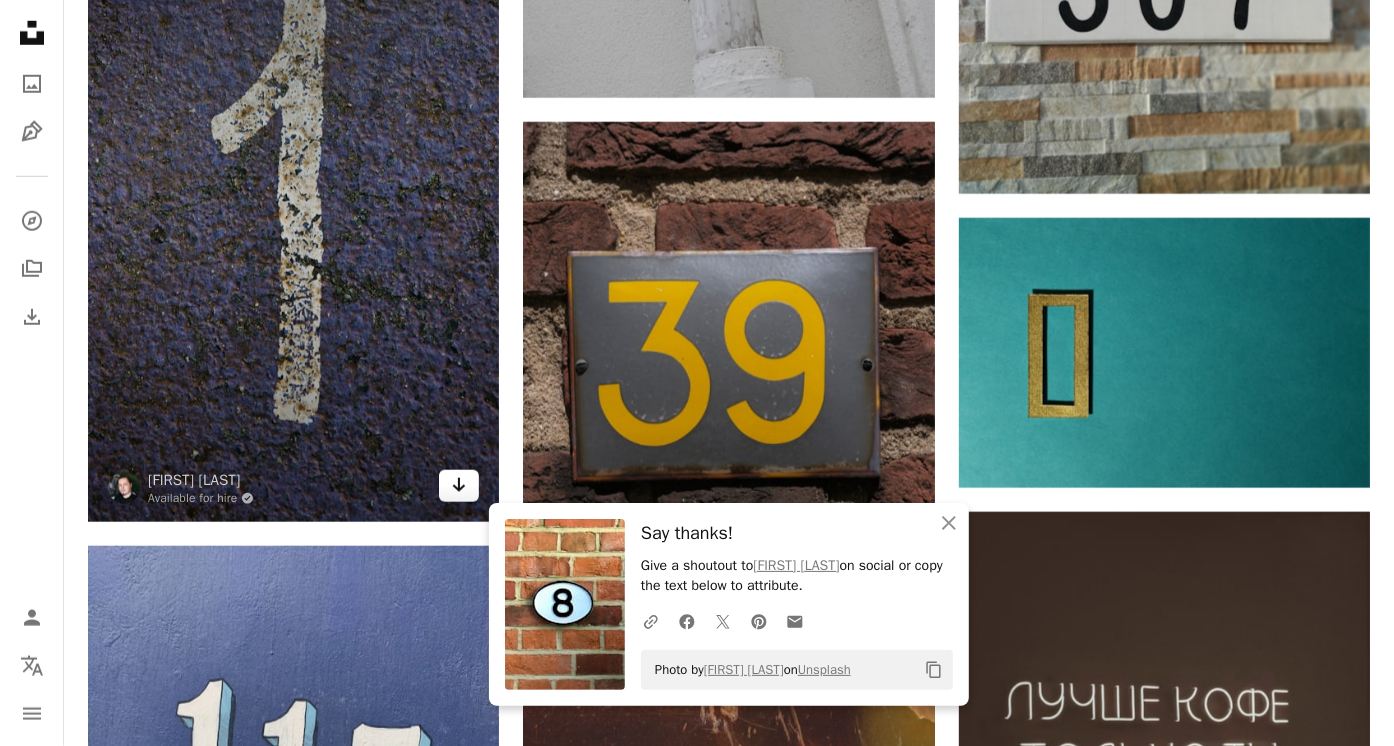 click on "Arrow pointing down" at bounding box center (459, 486) 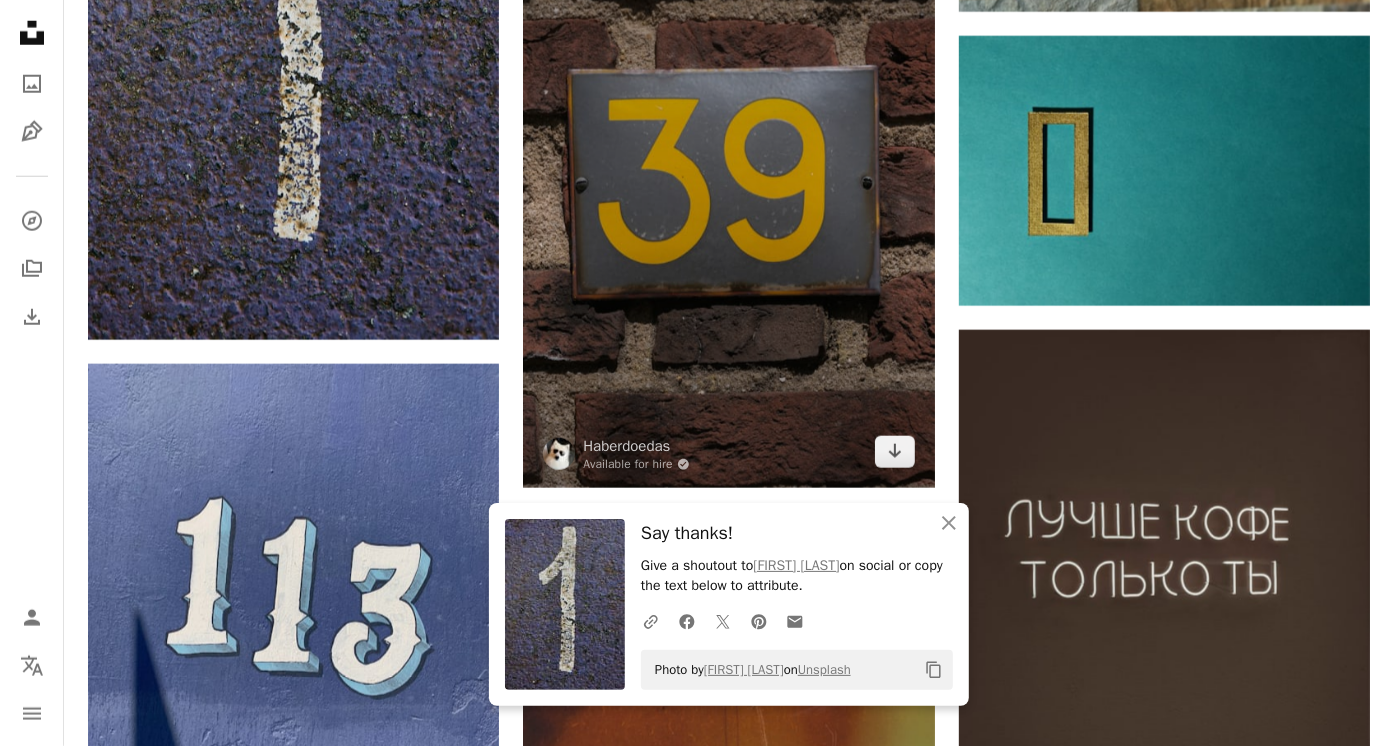 scroll, scrollTop: 20800, scrollLeft: 0, axis: vertical 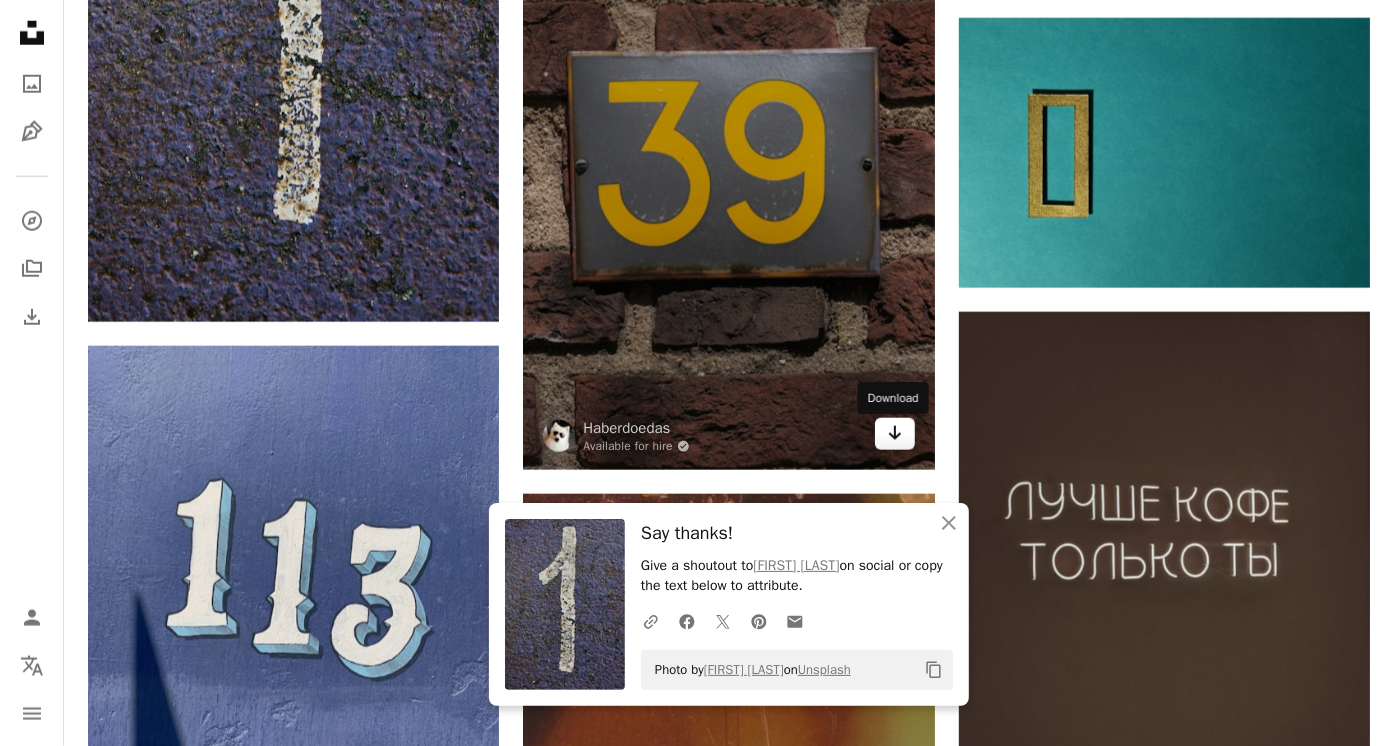 click on "Arrow pointing down" 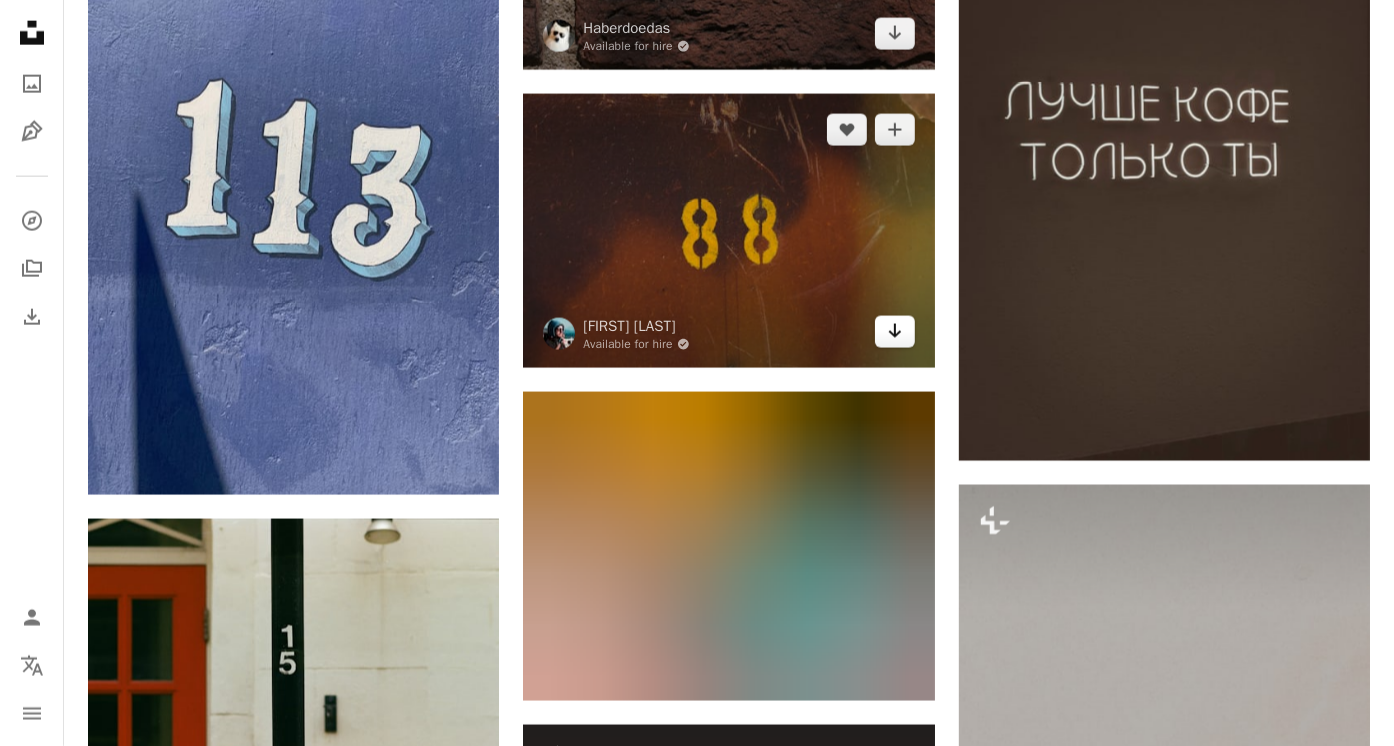 scroll, scrollTop: 21300, scrollLeft: 0, axis: vertical 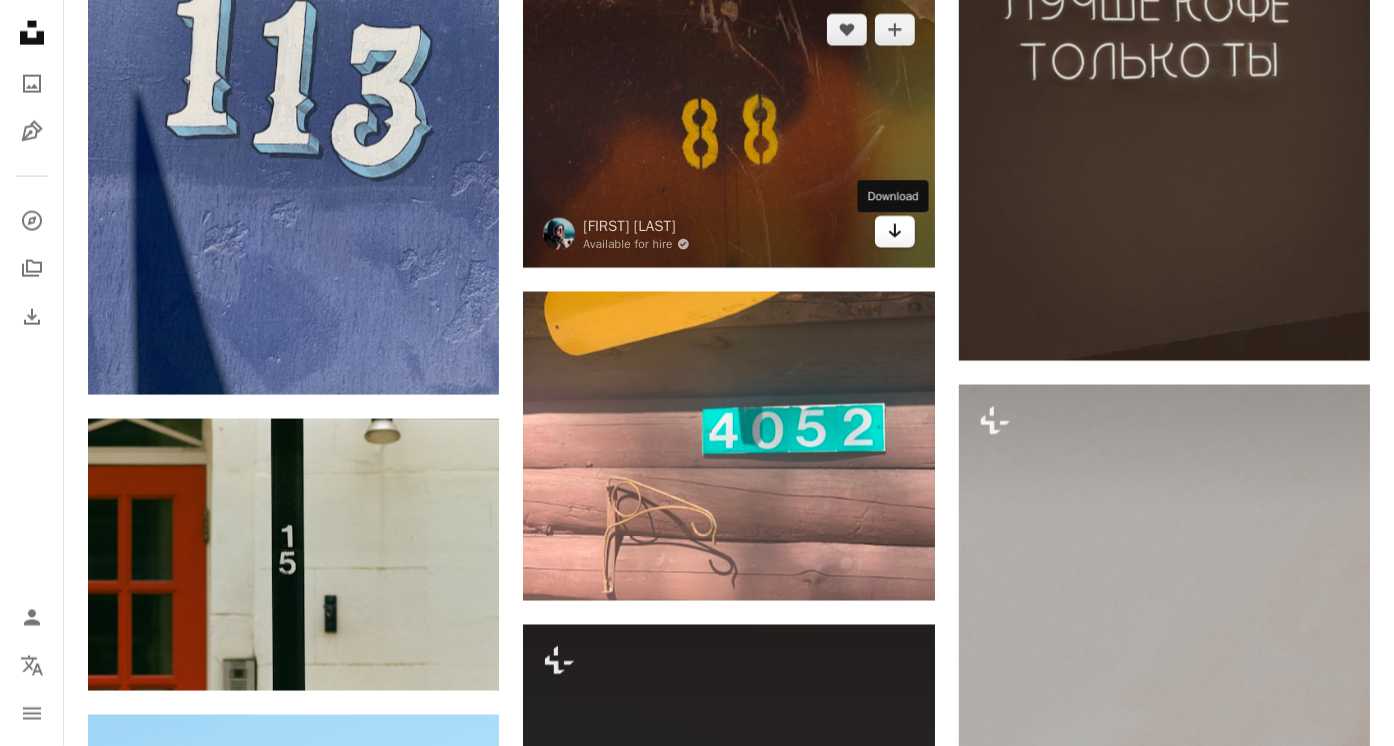 click on "Arrow pointing down" 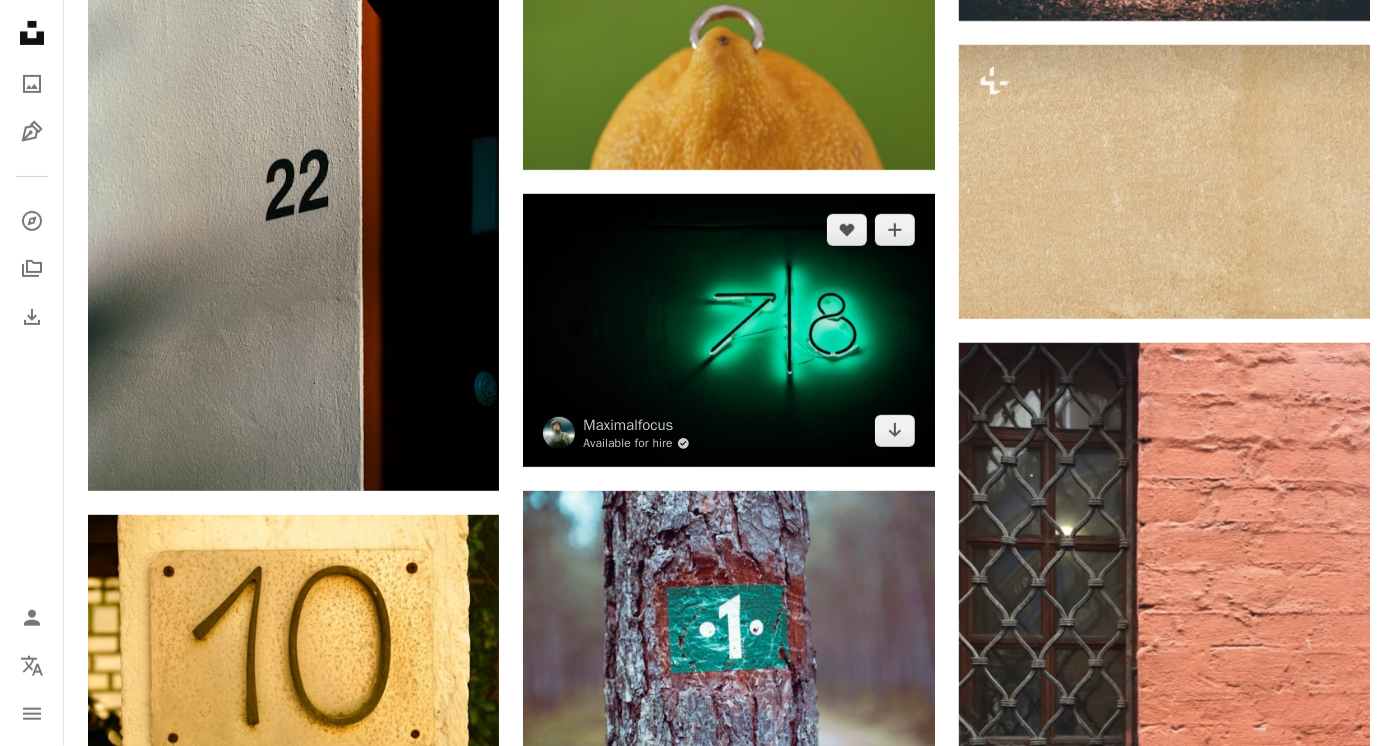 scroll, scrollTop: 24900, scrollLeft: 0, axis: vertical 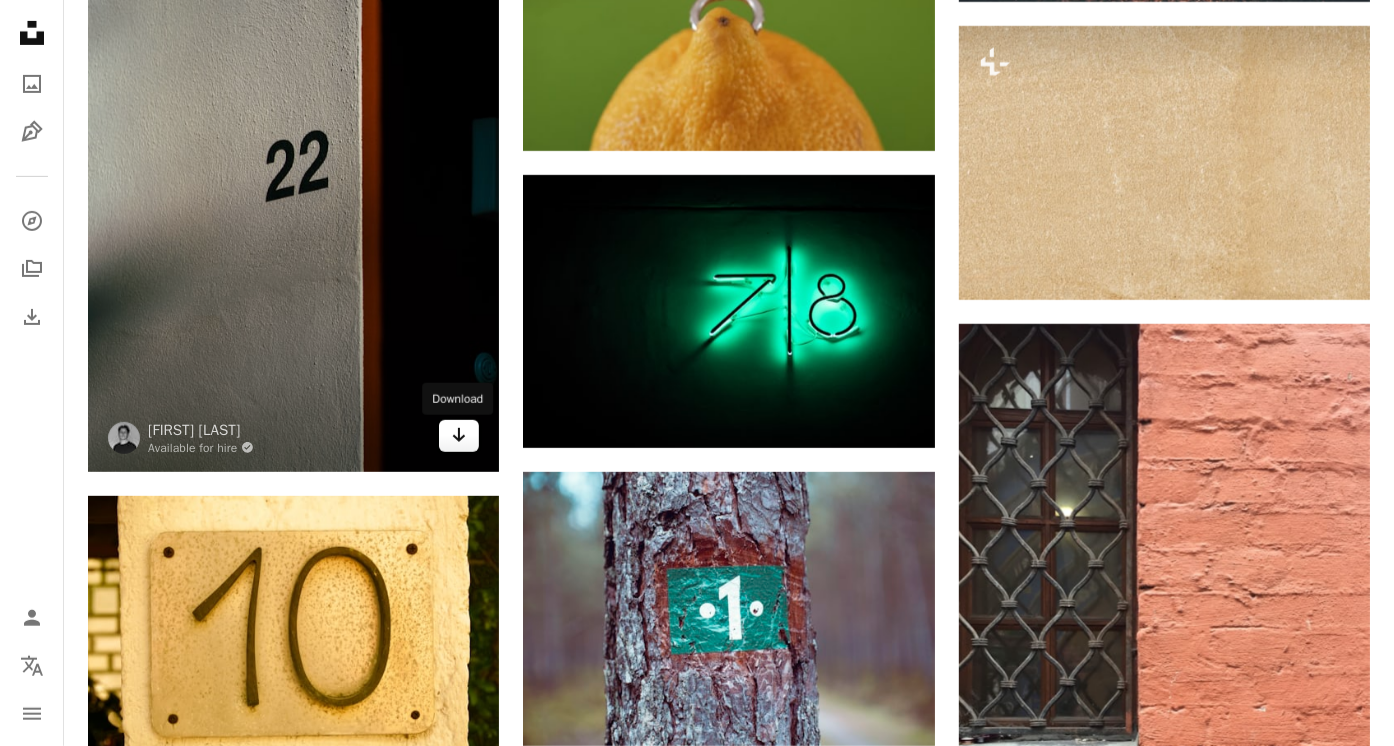 click on "Arrow pointing down" at bounding box center (459, 436) 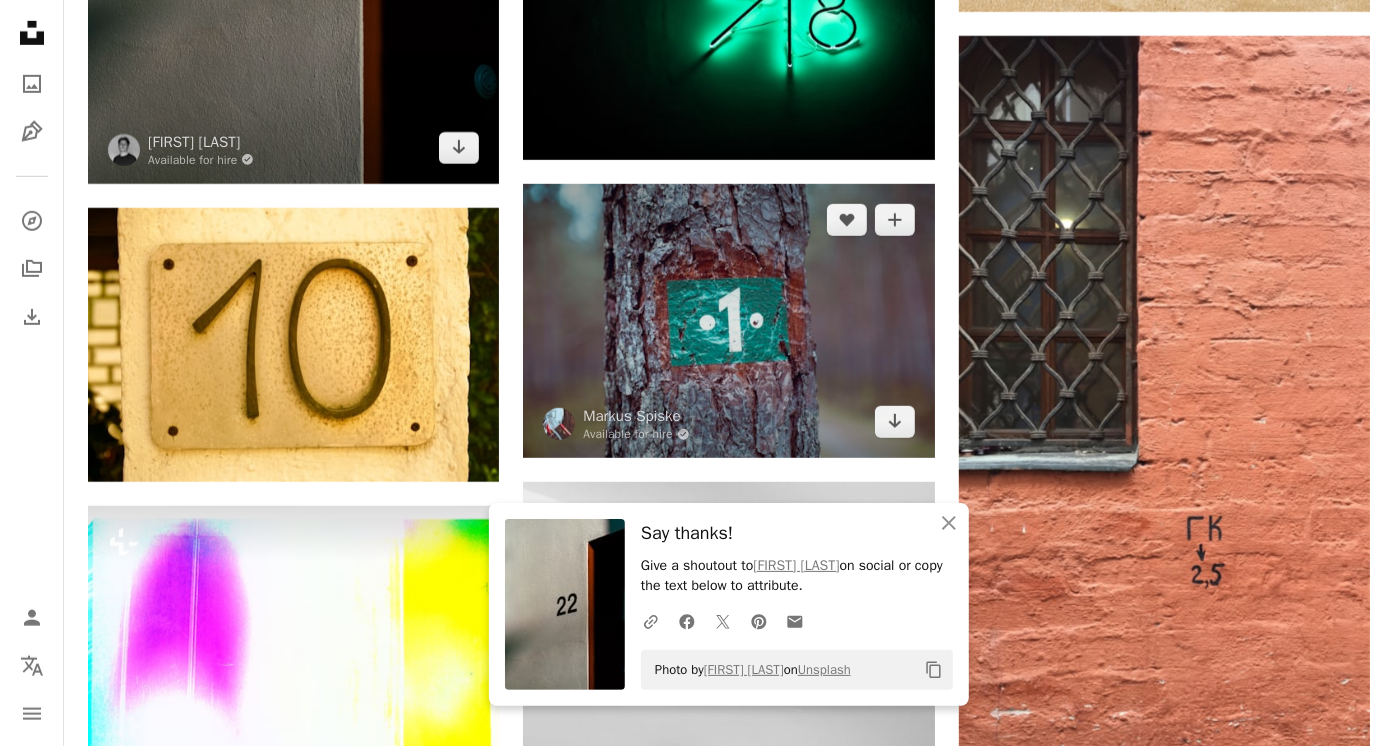 scroll, scrollTop: 25400, scrollLeft: 0, axis: vertical 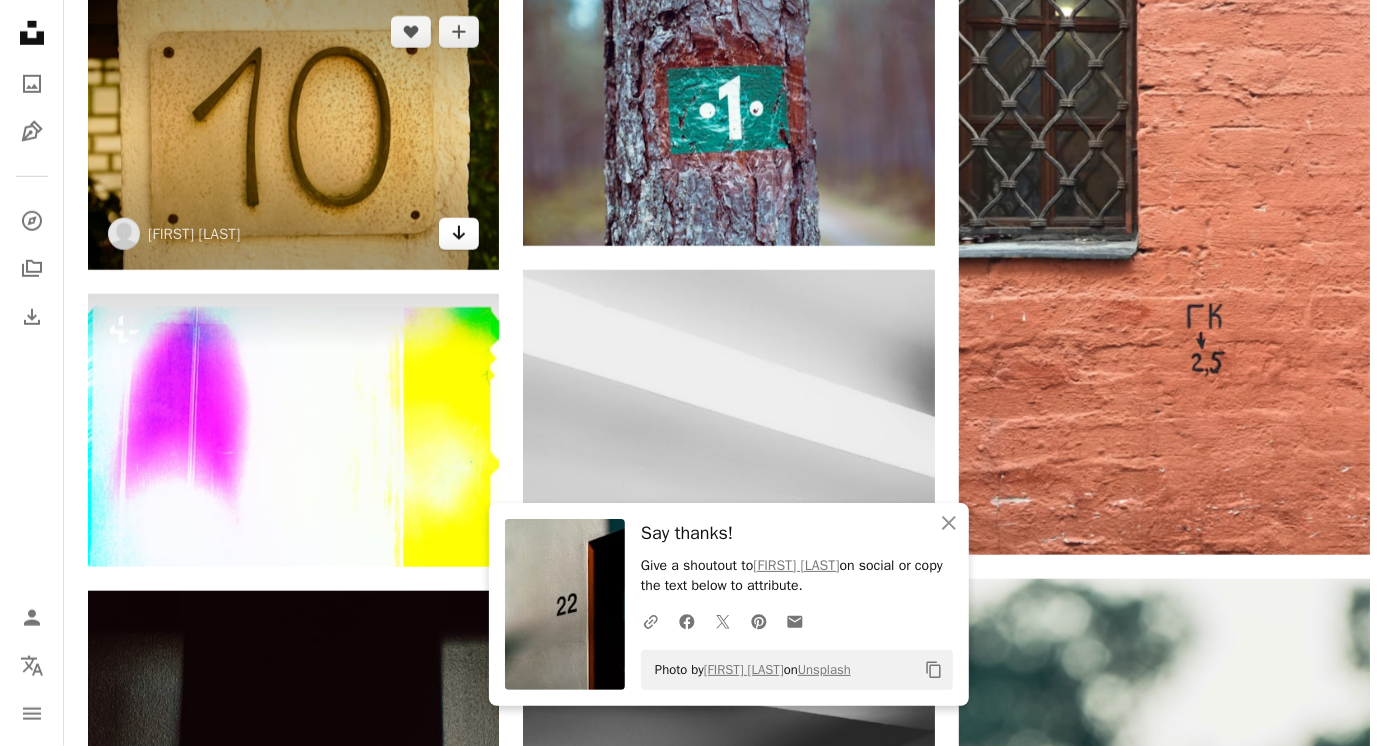 click on "Arrow pointing down" at bounding box center [459, 234] 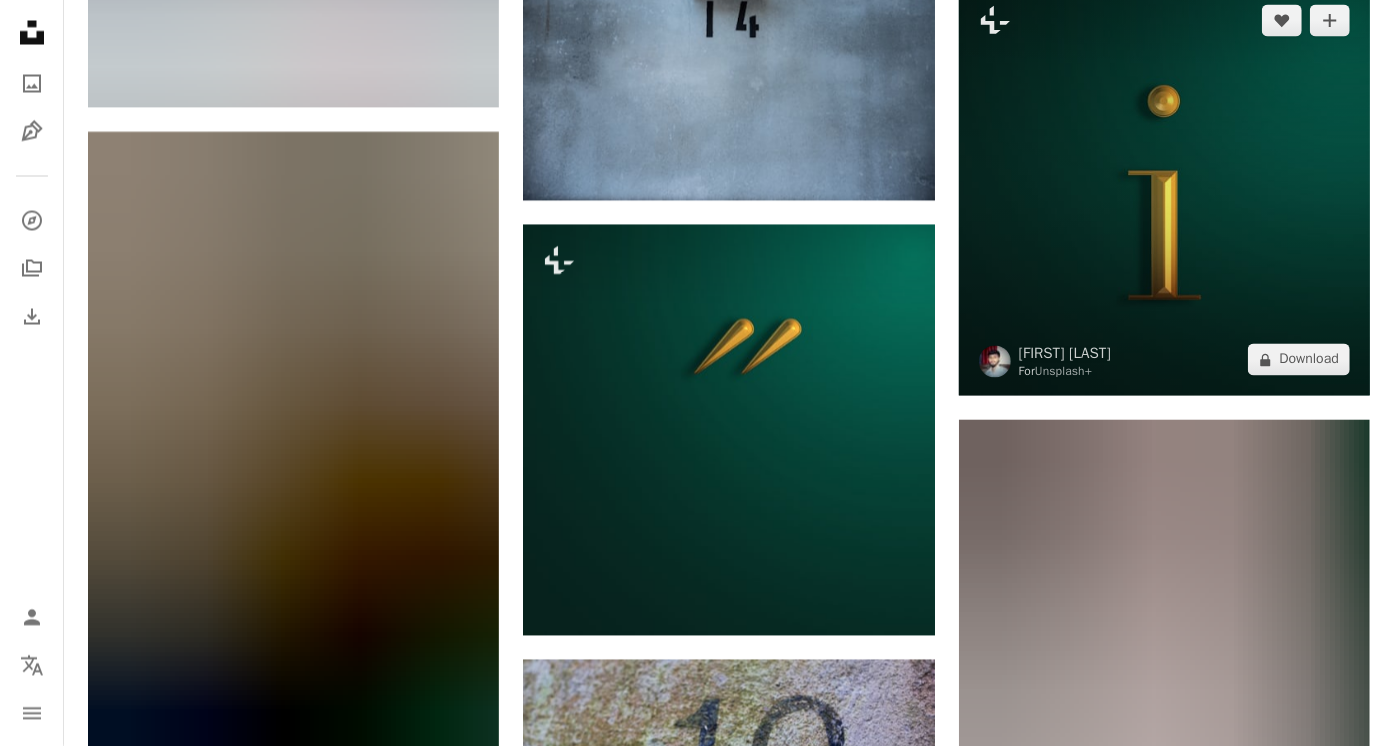 scroll, scrollTop: 26800, scrollLeft: 0, axis: vertical 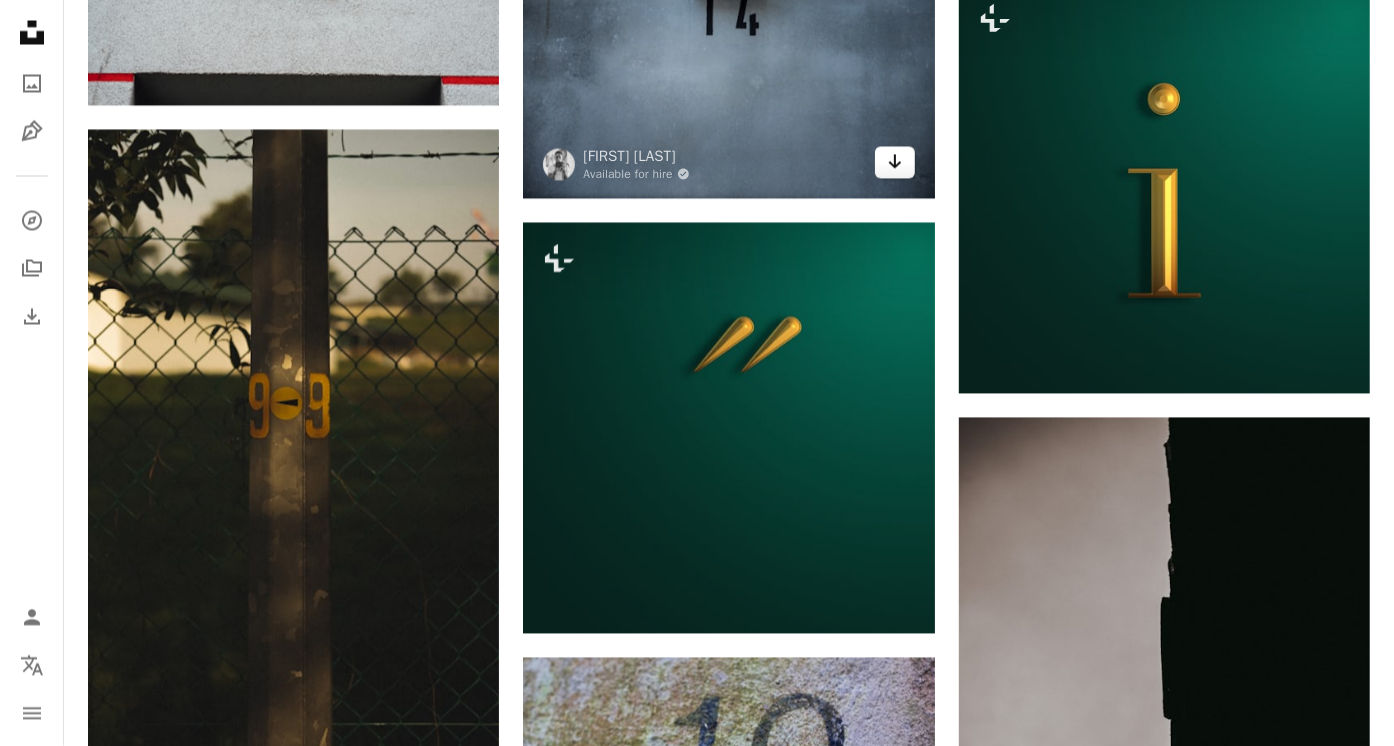 click on "Arrow pointing down" 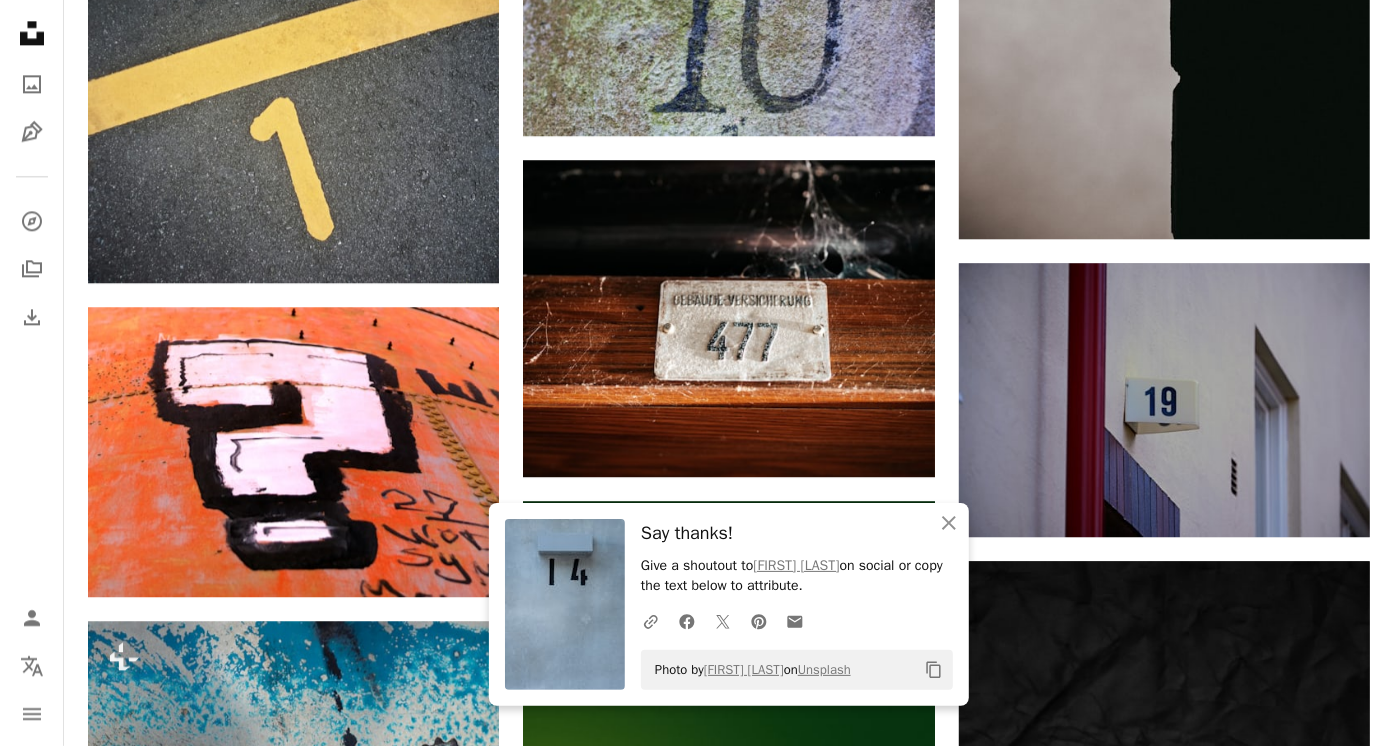scroll, scrollTop: 27600, scrollLeft: 0, axis: vertical 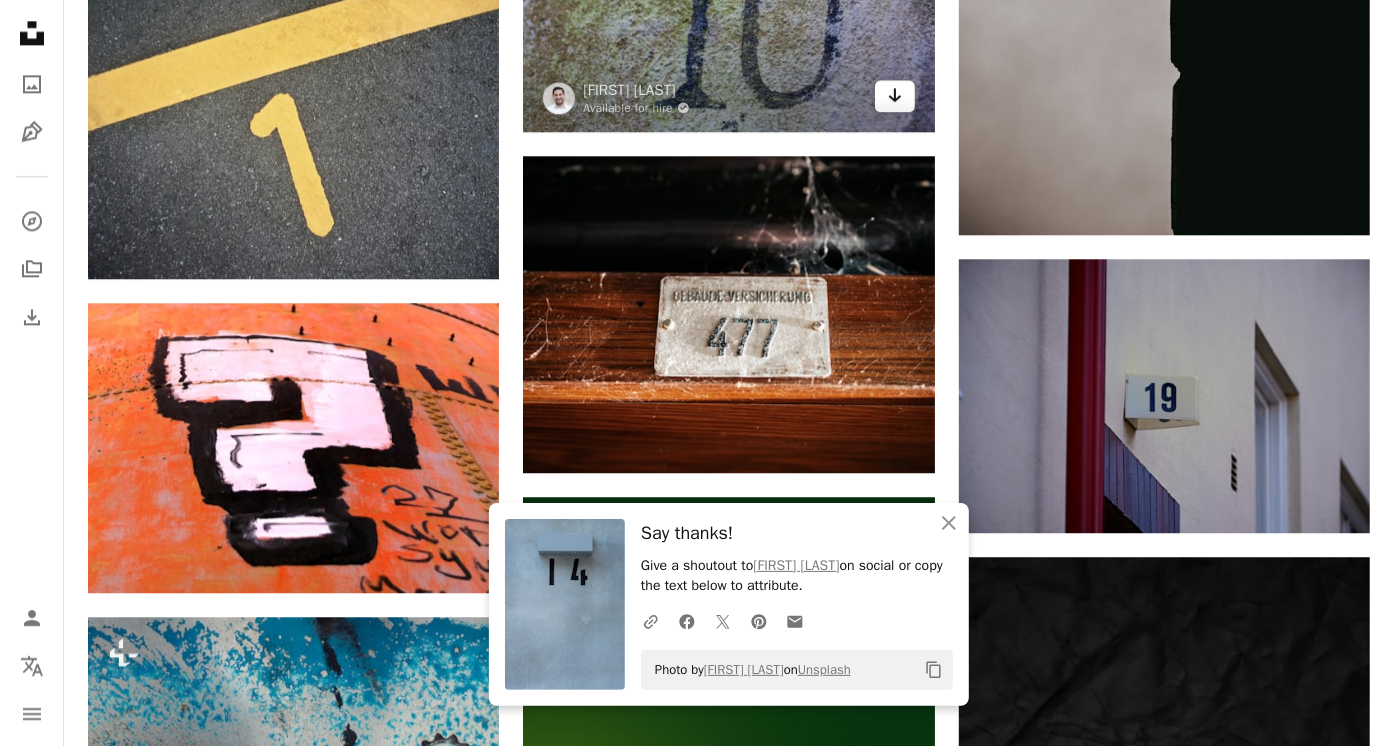 click on "Arrow pointing down" 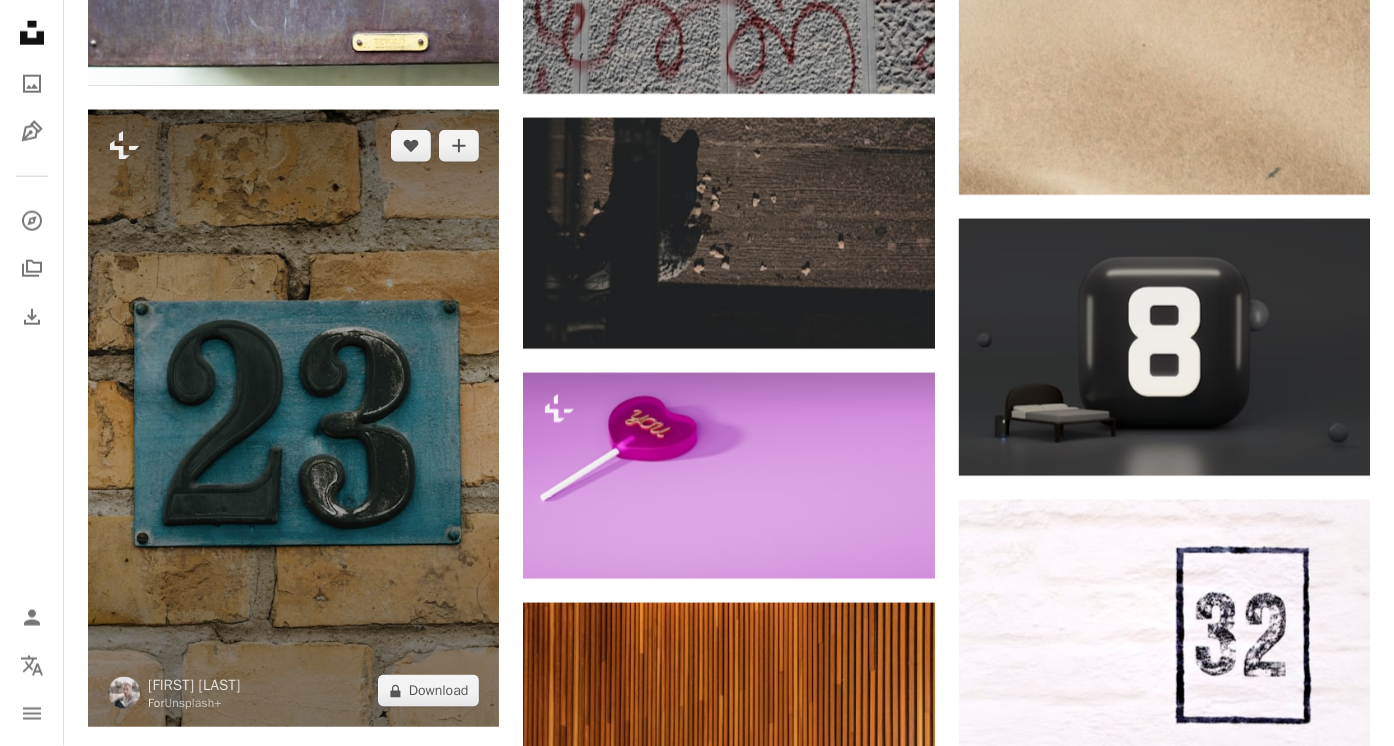 scroll, scrollTop: 31000, scrollLeft: 0, axis: vertical 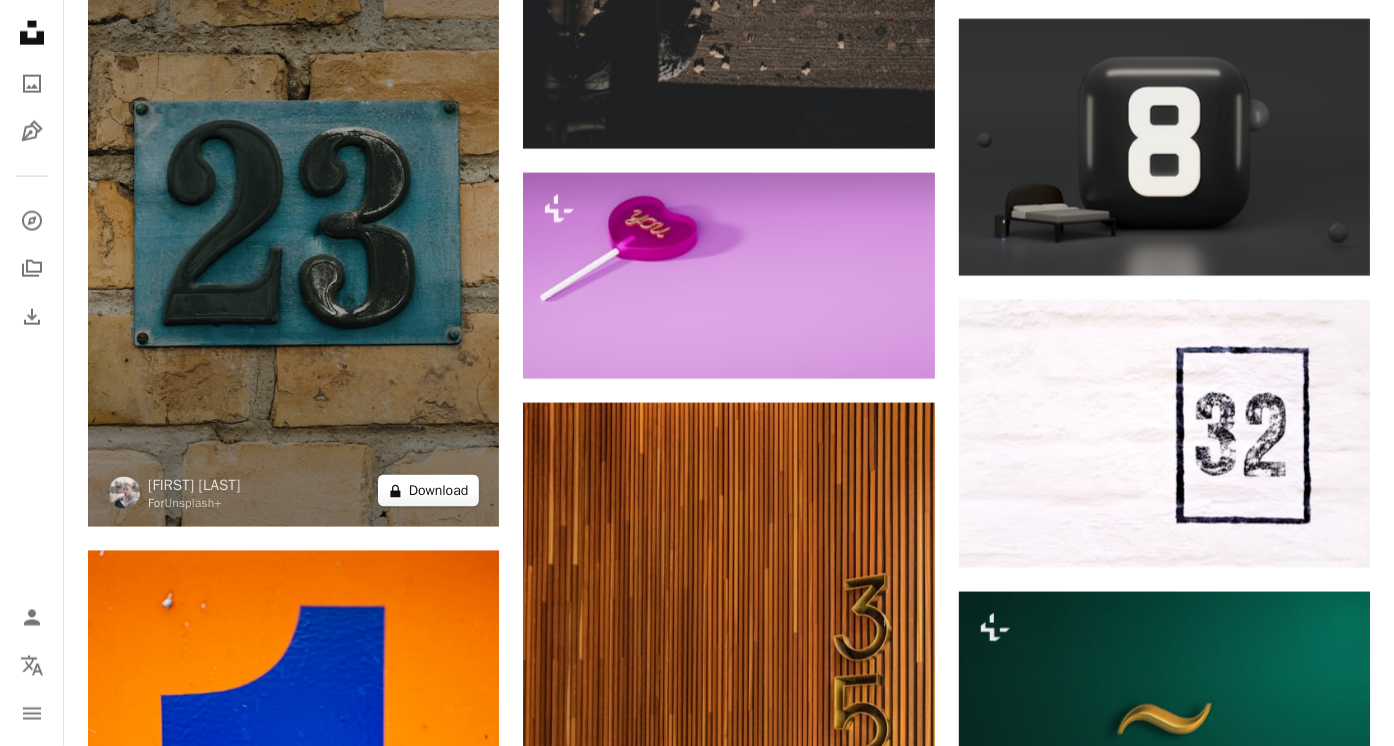 click on "A lock Download" at bounding box center [429, 491] 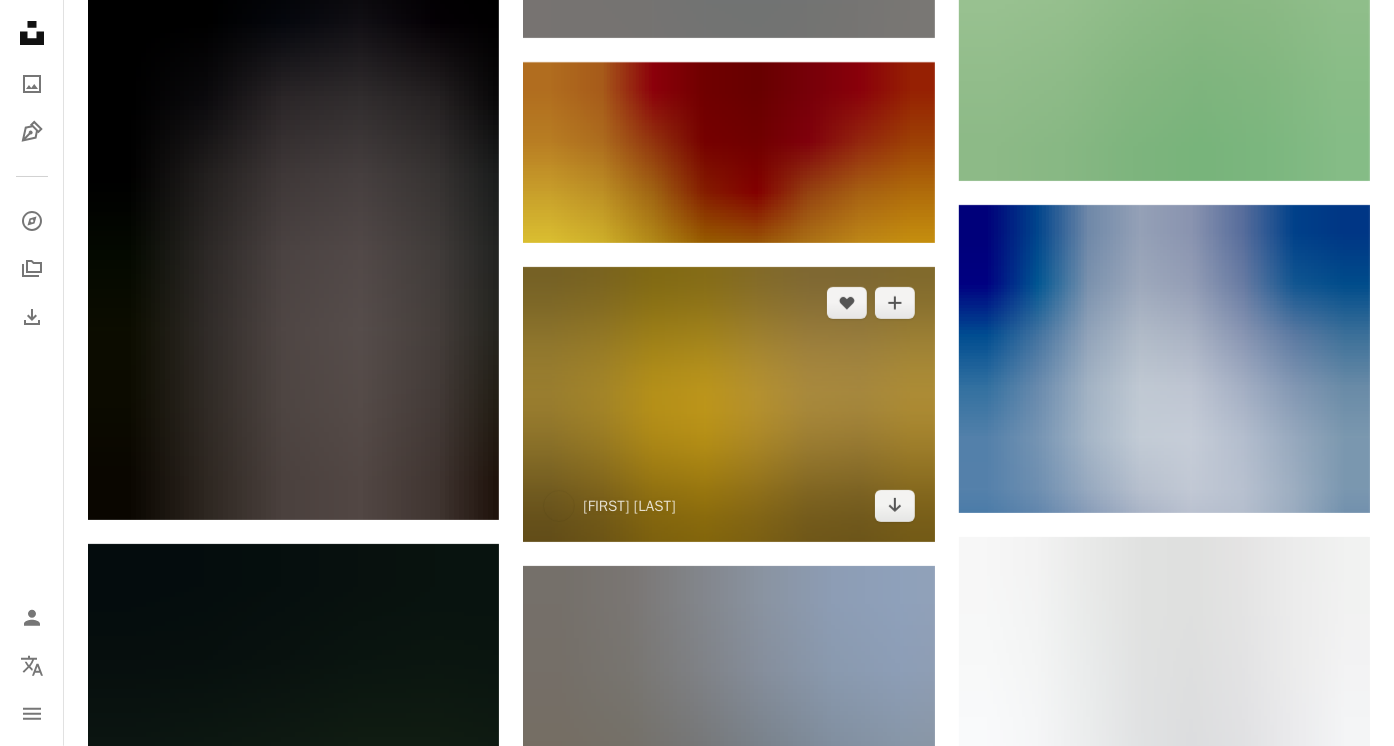 scroll, scrollTop: 34300, scrollLeft: 0, axis: vertical 